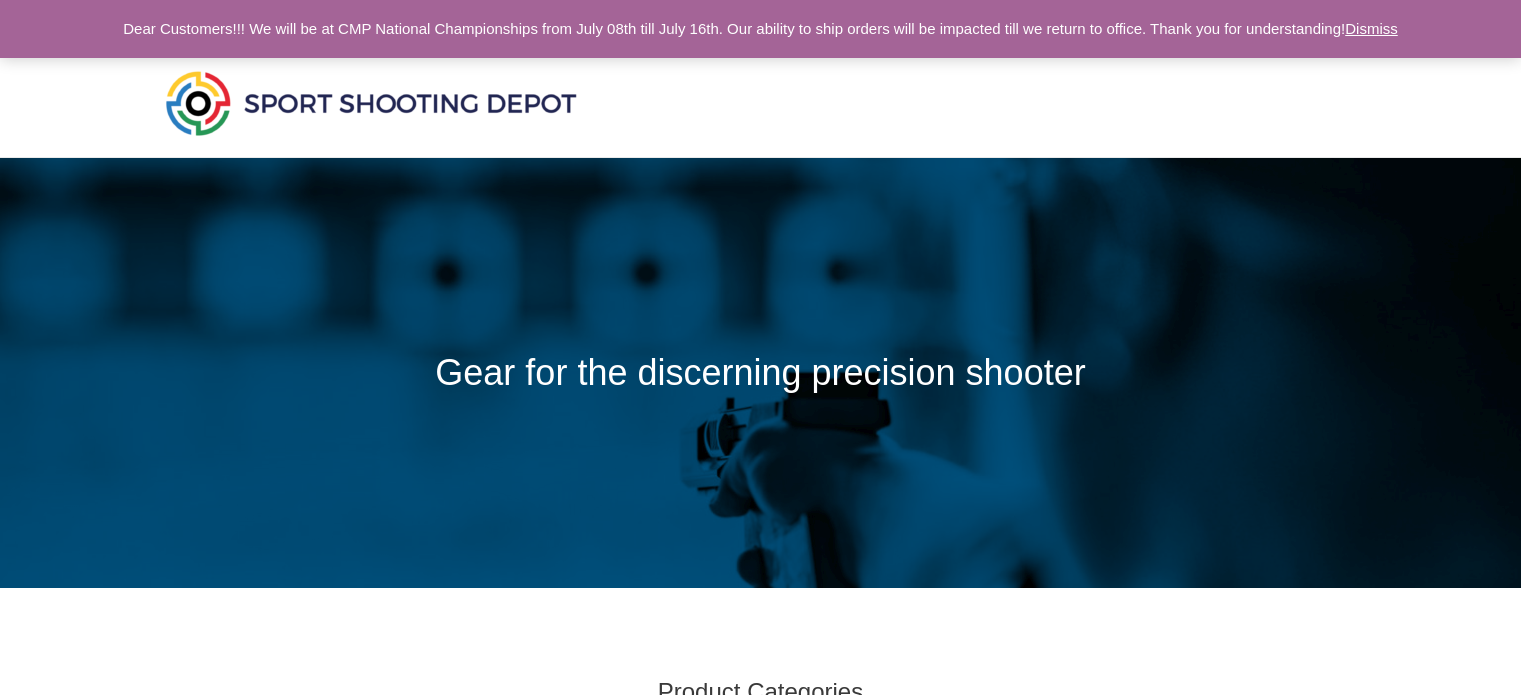 scroll, scrollTop: 0, scrollLeft: 0, axis: both 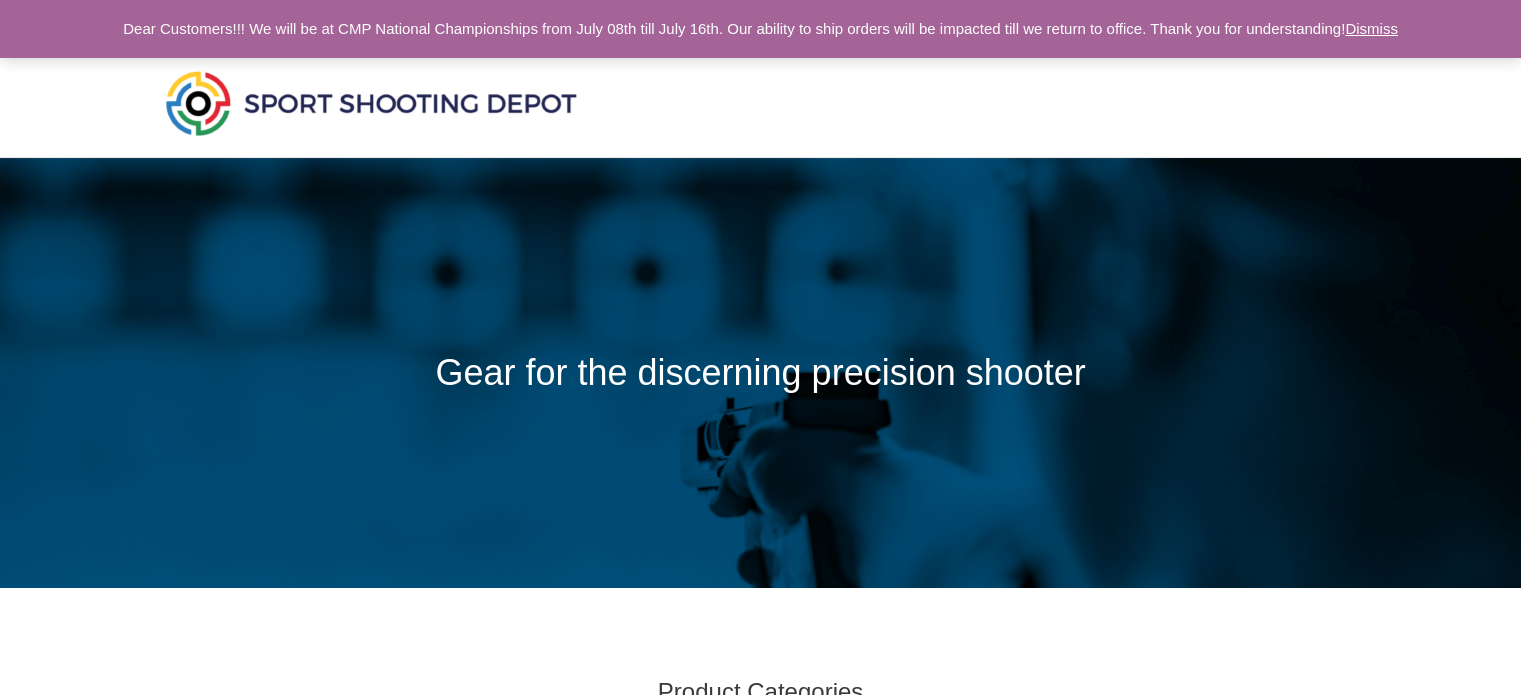 click on "Dismiss" at bounding box center [1371, 28] 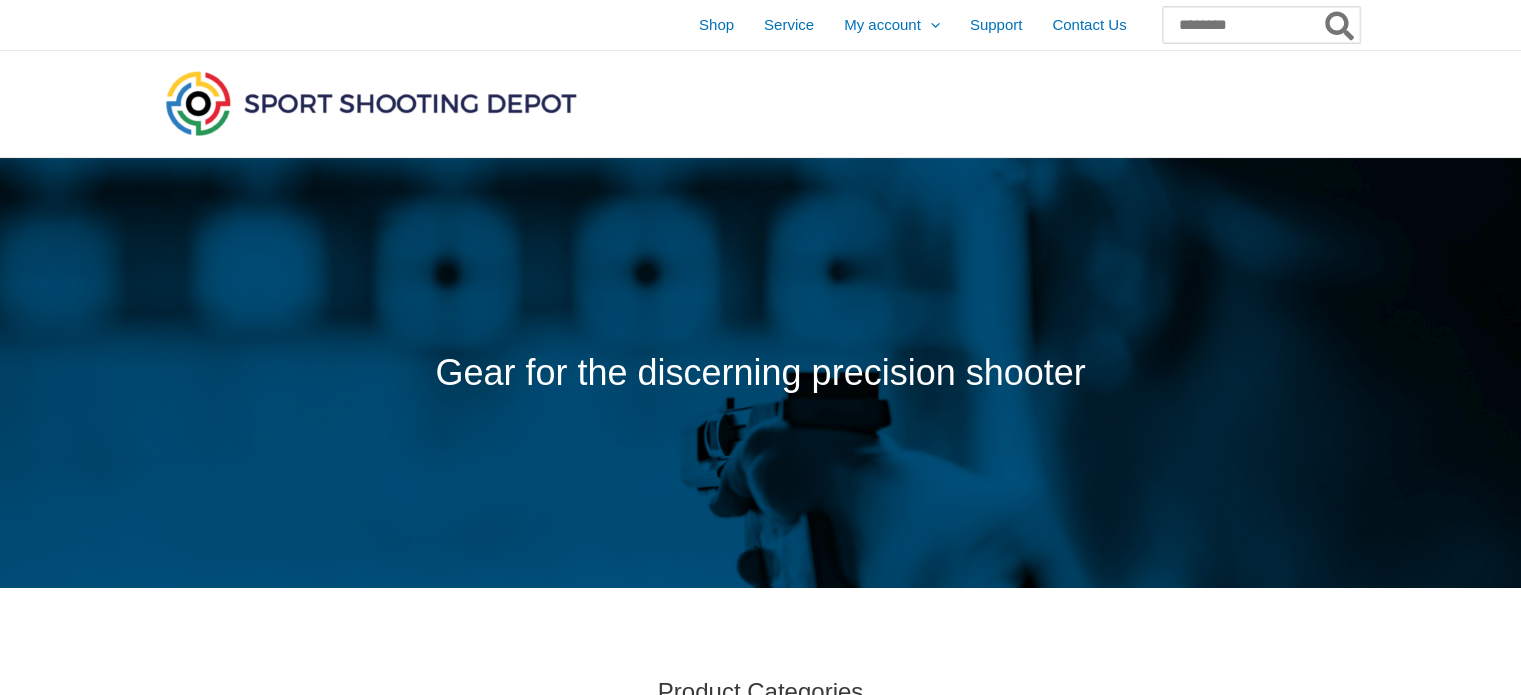 click on "Search for:" at bounding box center (1261, 25) 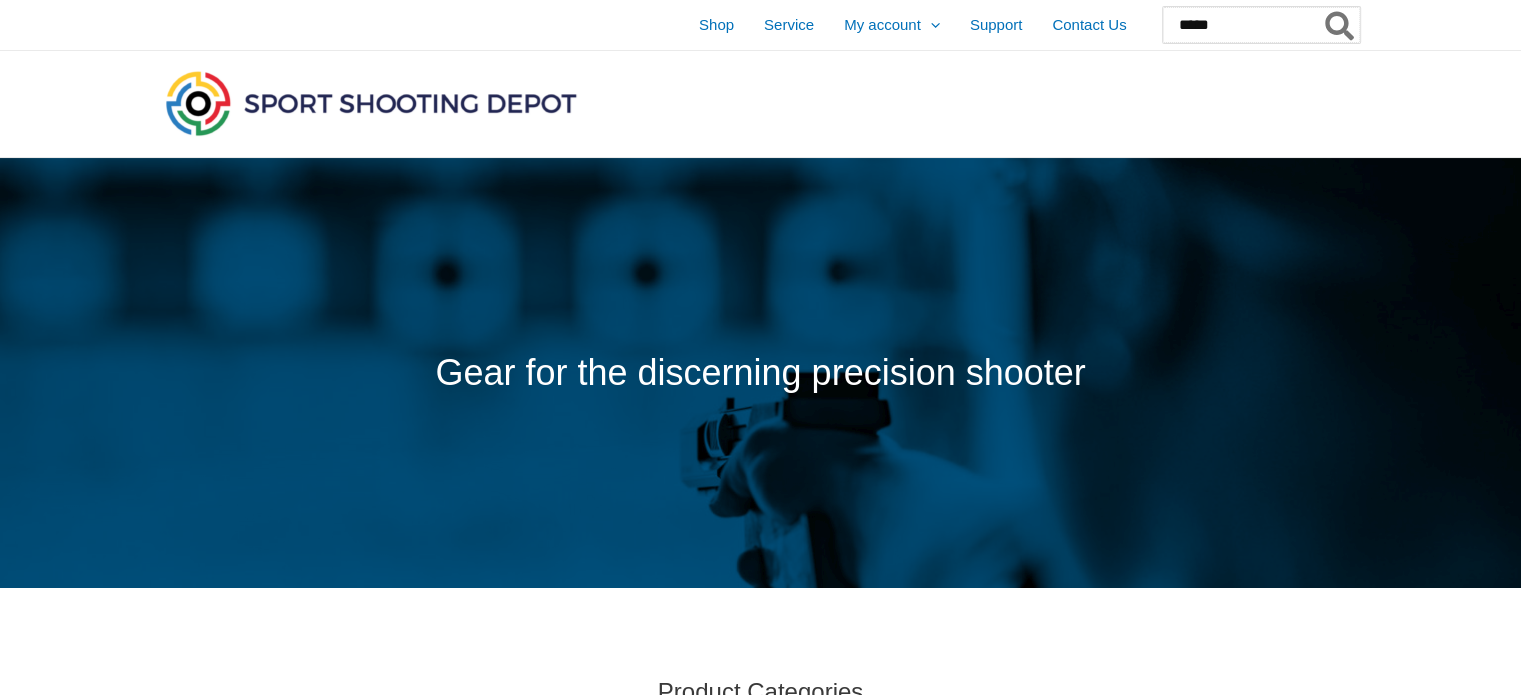 type on "*****" 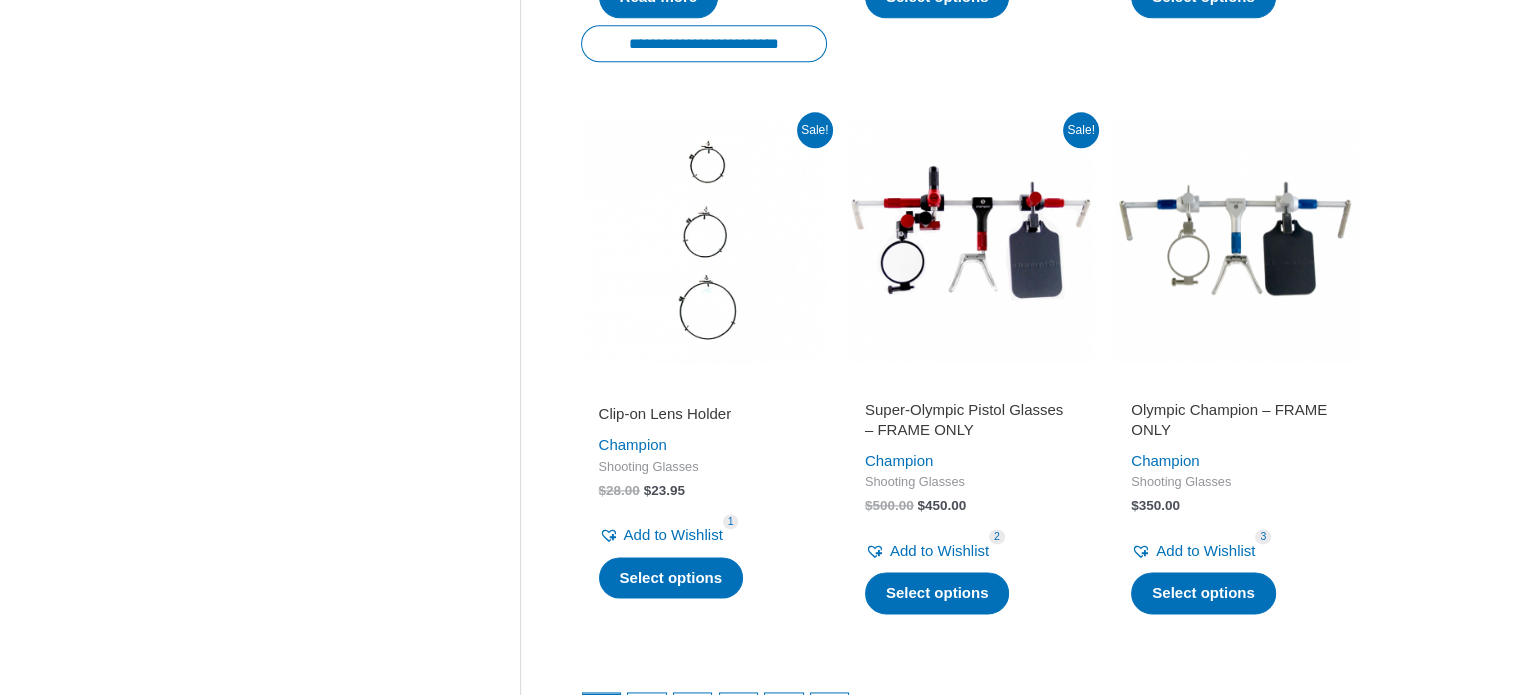 scroll, scrollTop: 2700, scrollLeft: 0, axis: vertical 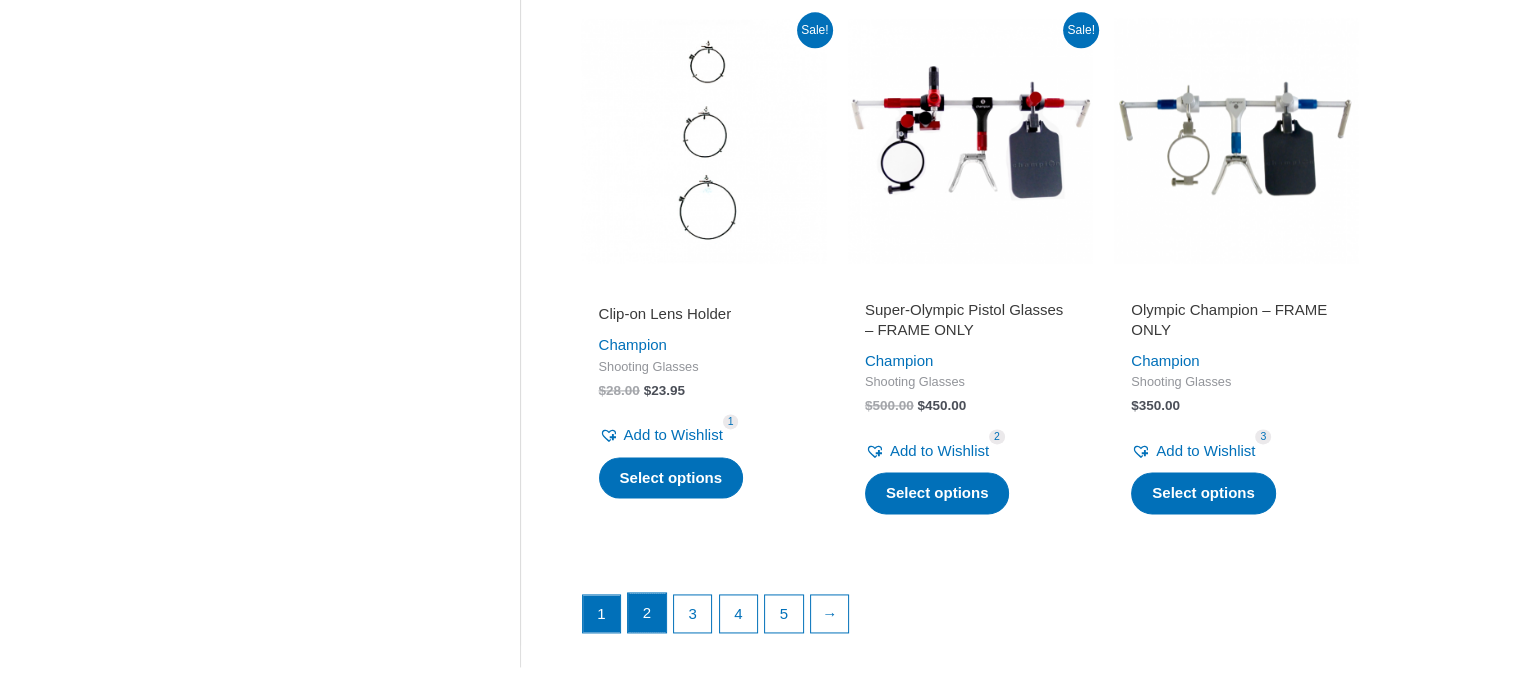 click on "2" at bounding box center (647, 613) 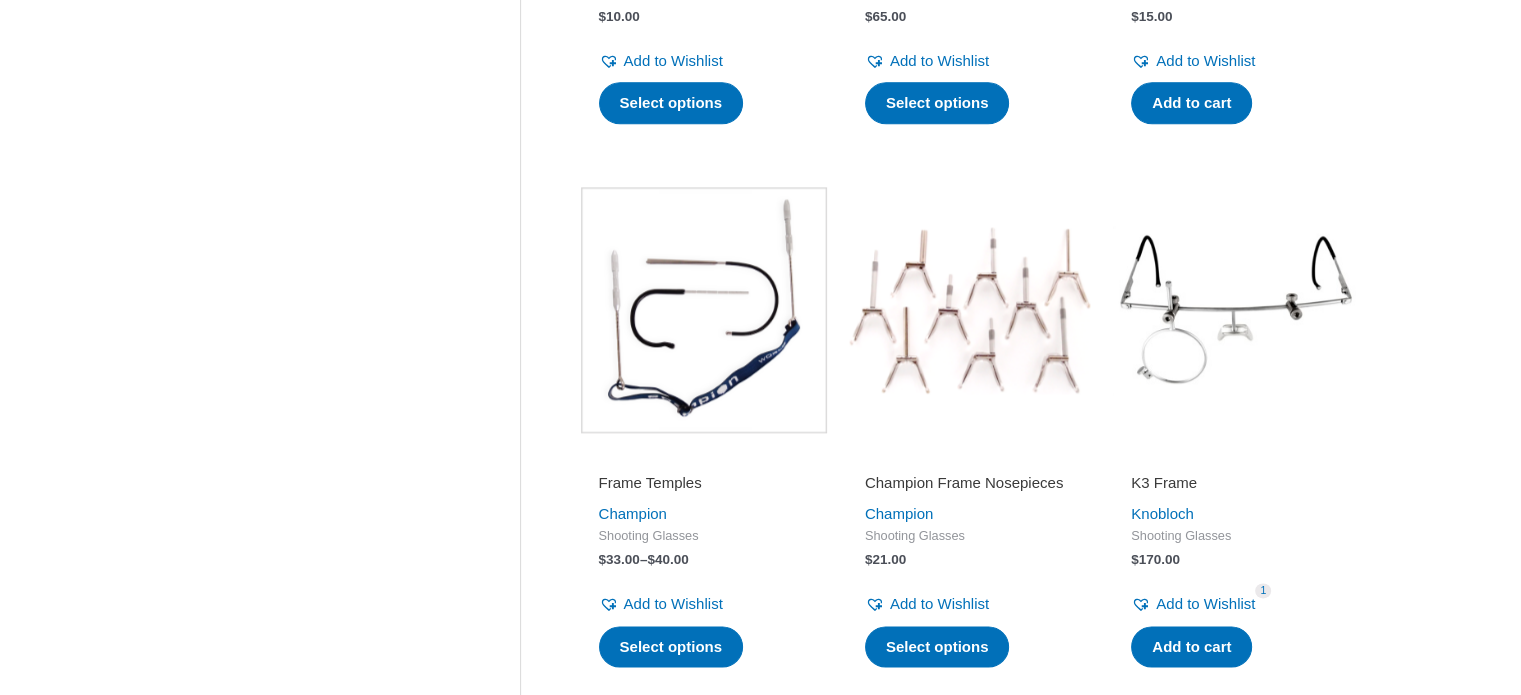 scroll, scrollTop: 2900, scrollLeft: 0, axis: vertical 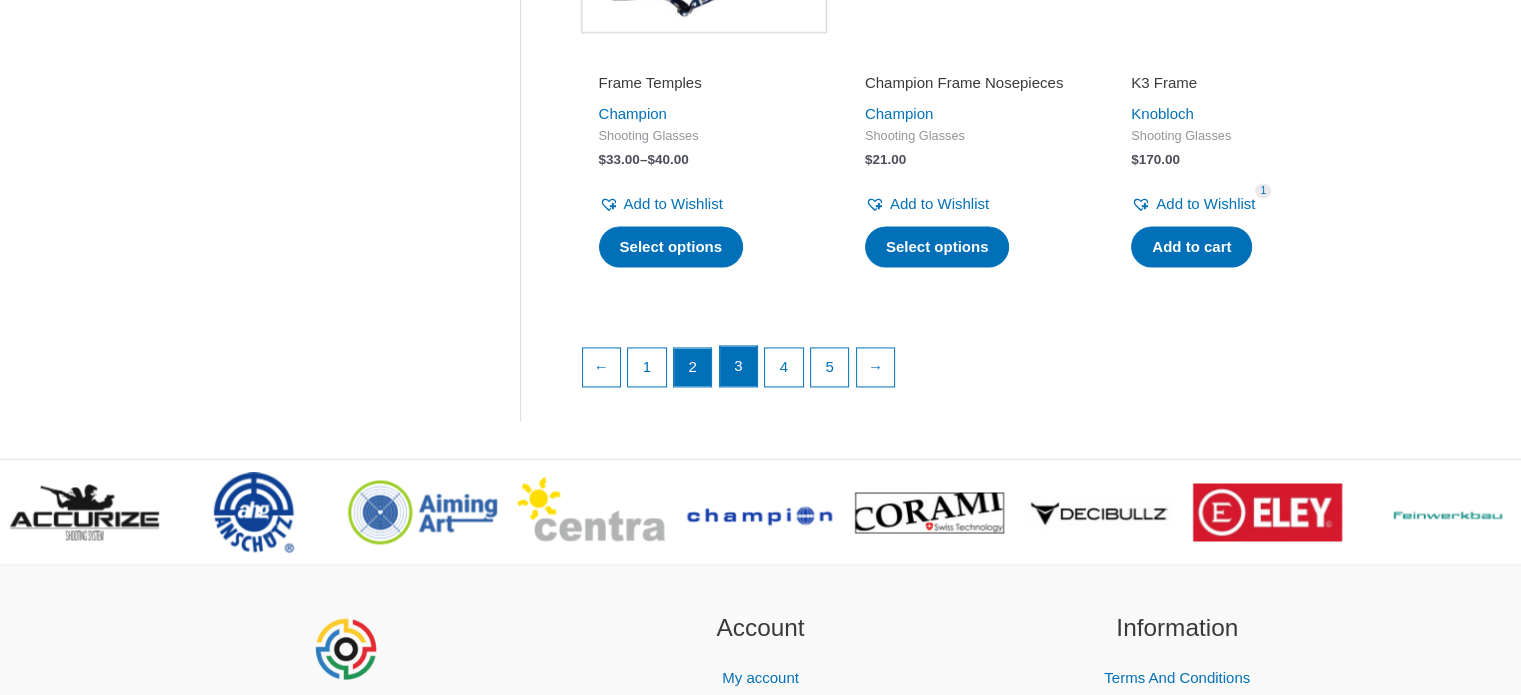 click on "3" at bounding box center [739, 366] 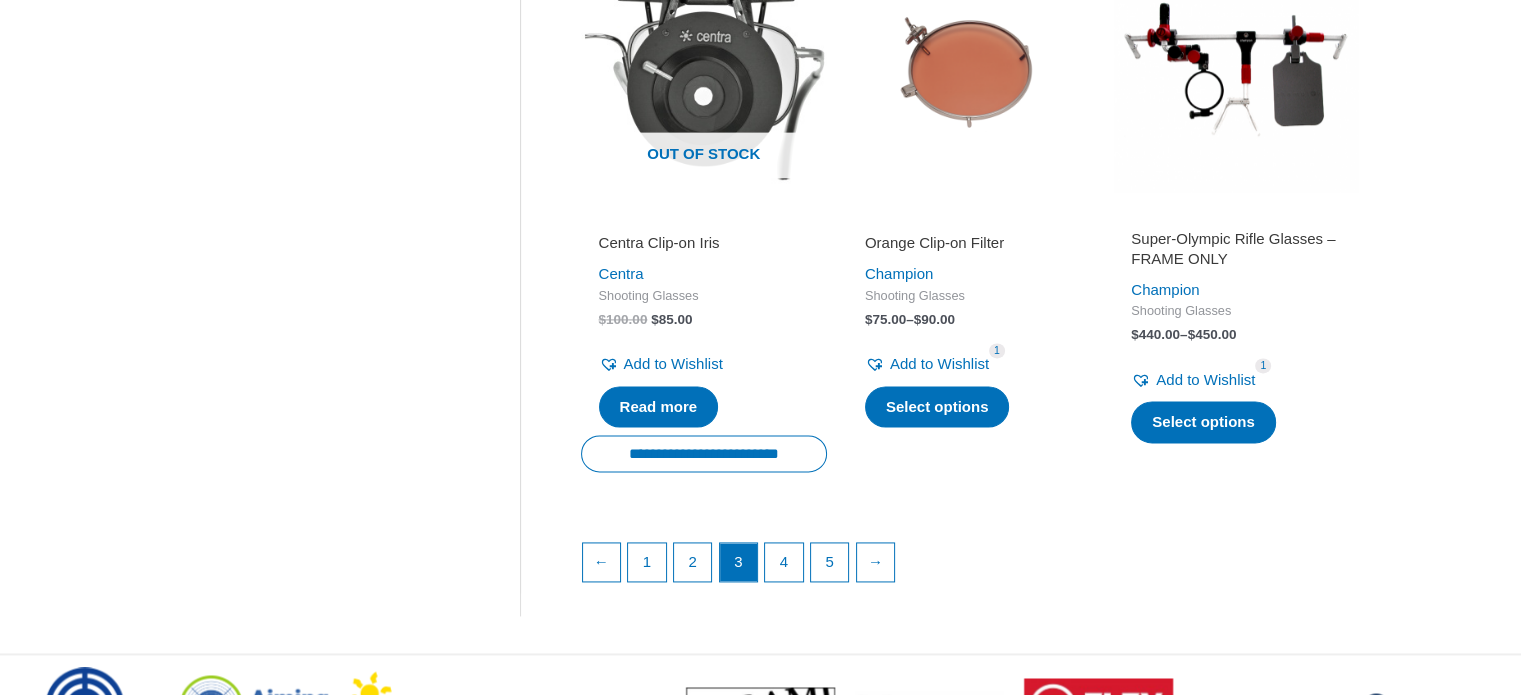 scroll, scrollTop: 2800, scrollLeft: 0, axis: vertical 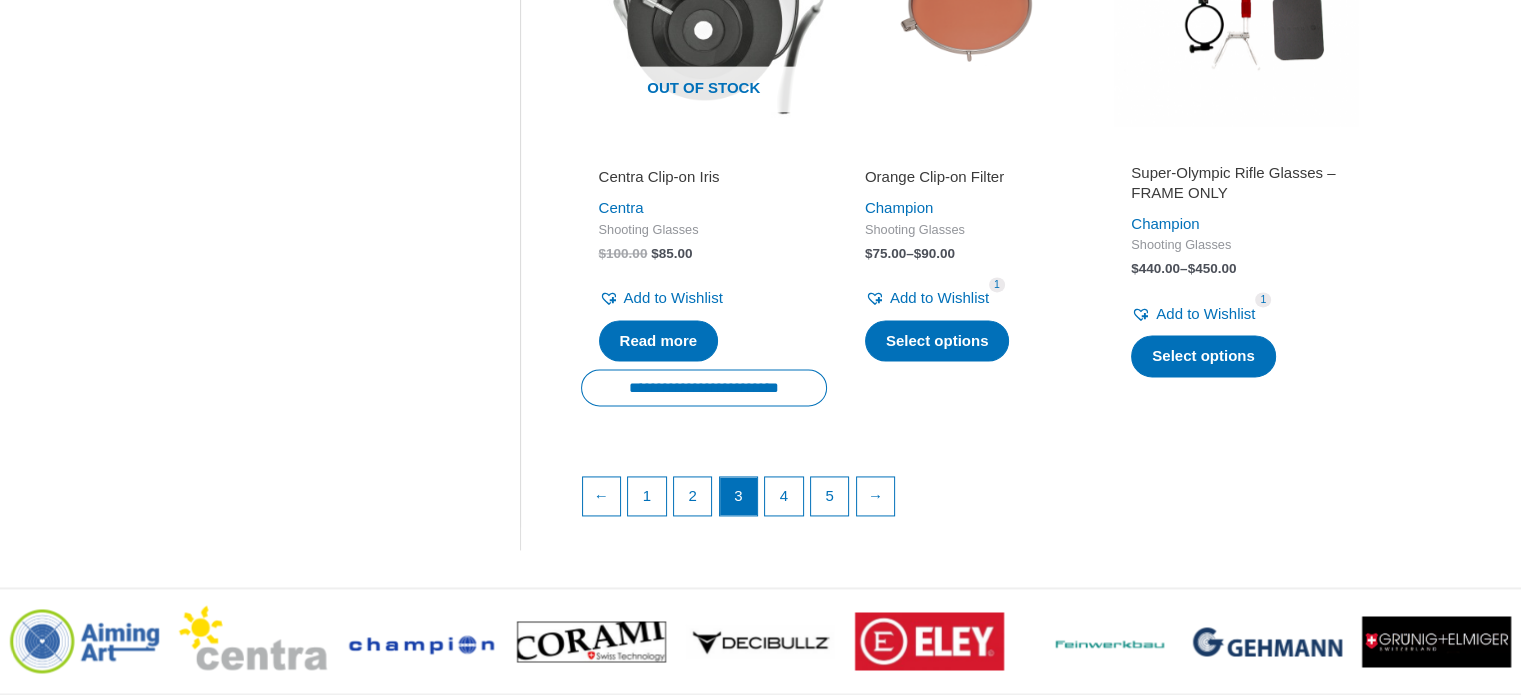 click on "Super-Olympic Rifle Glasses – FRAME ONLY" at bounding box center [1236, 182] 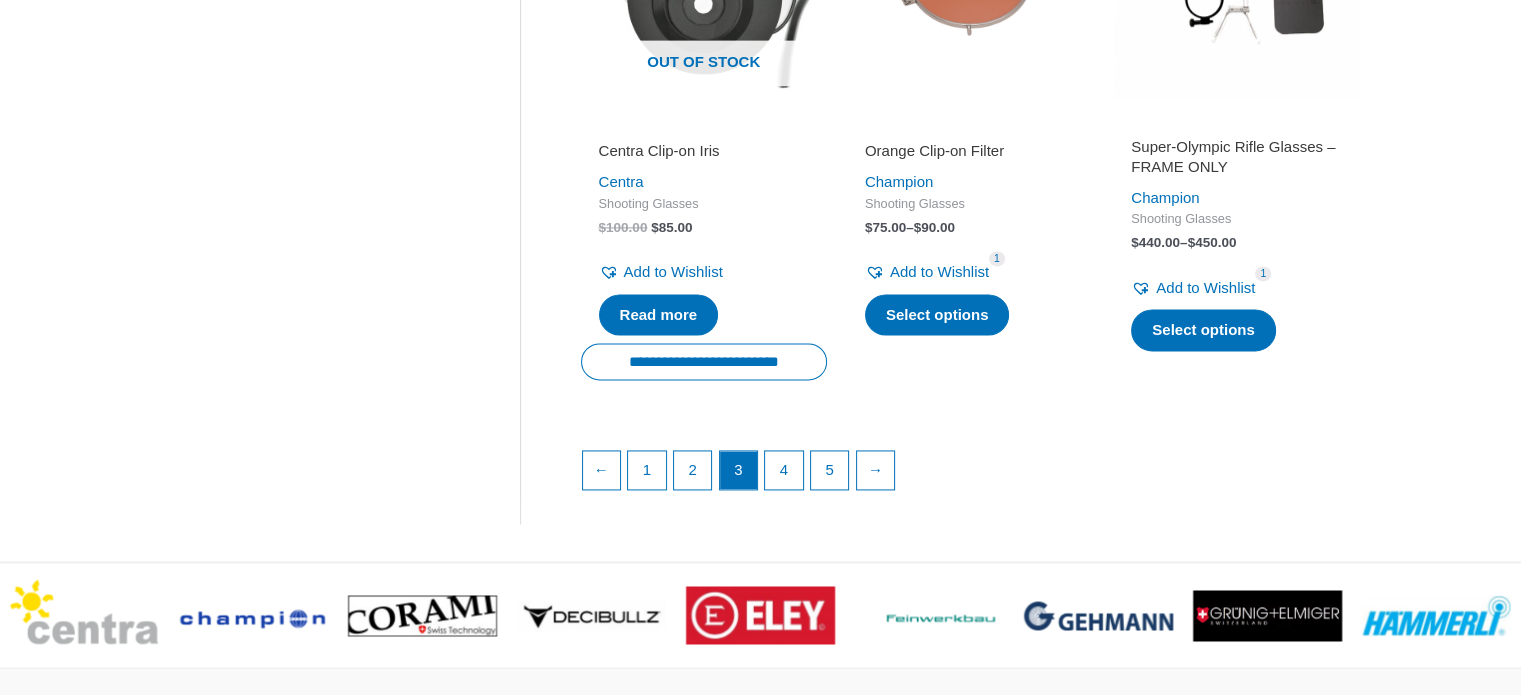 scroll, scrollTop: 3000, scrollLeft: 0, axis: vertical 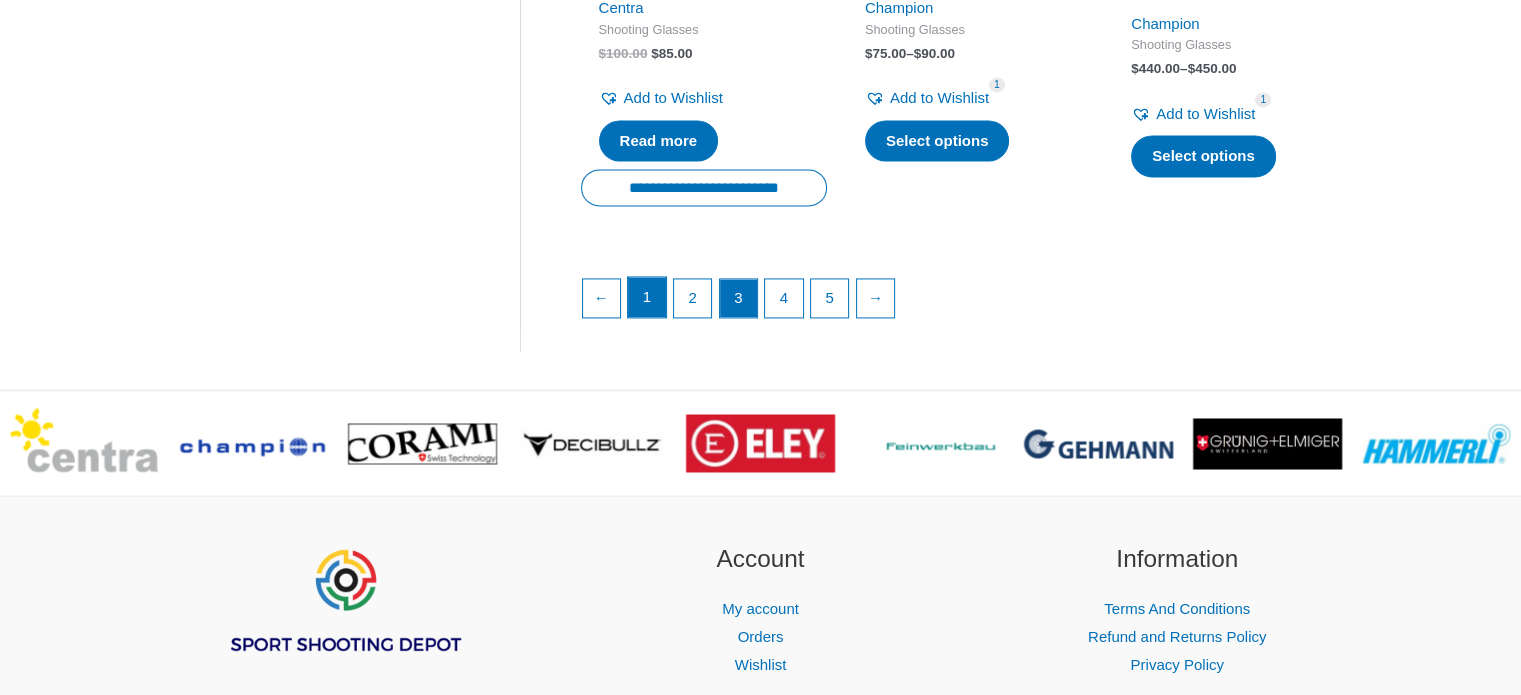 click on "1" at bounding box center [647, 297] 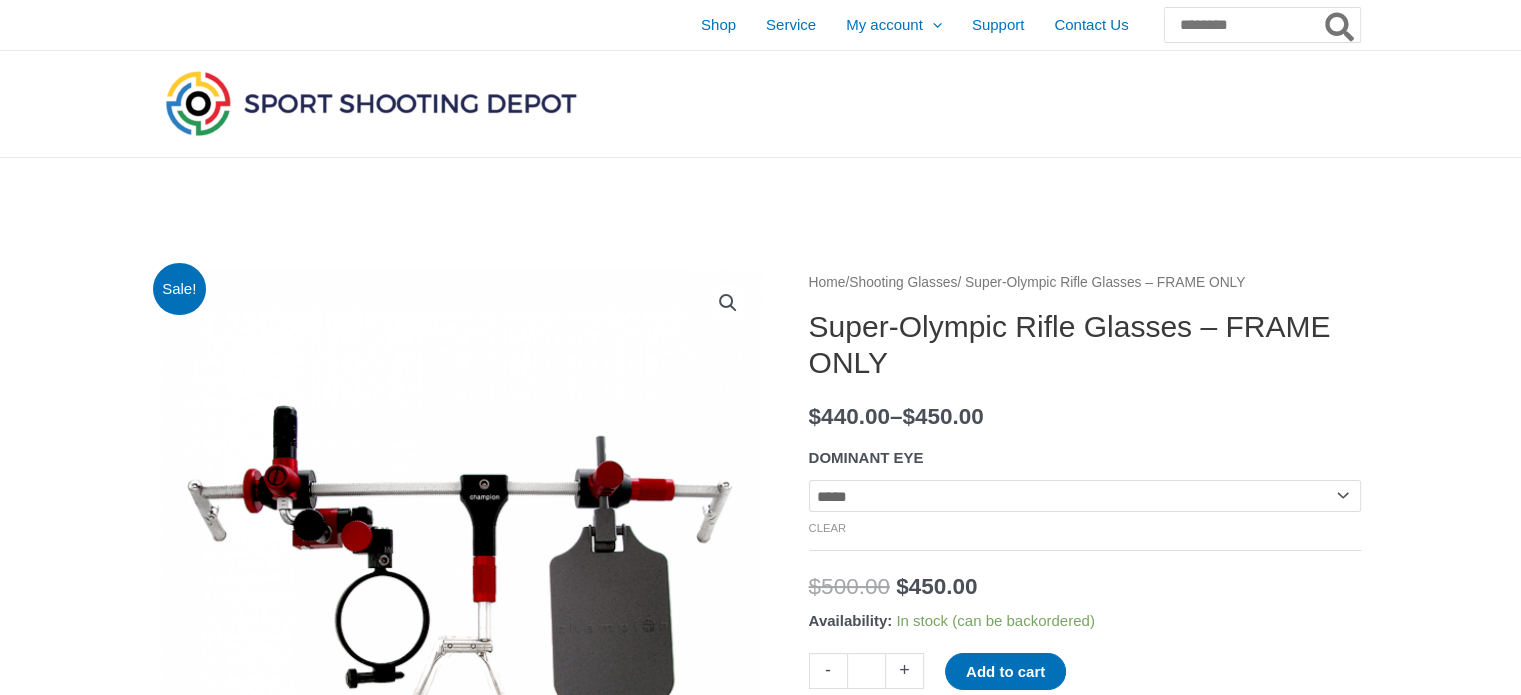 scroll, scrollTop: 200, scrollLeft: 0, axis: vertical 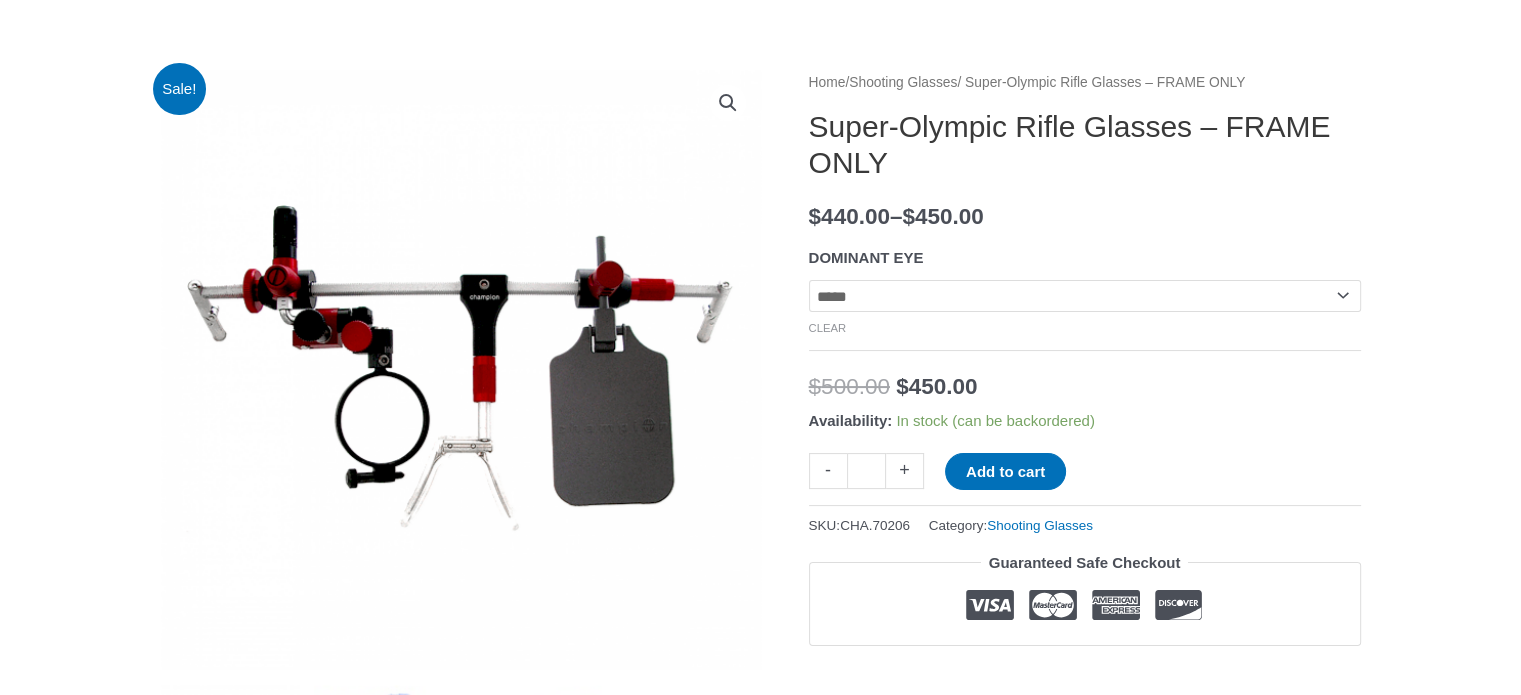 click on "**********" 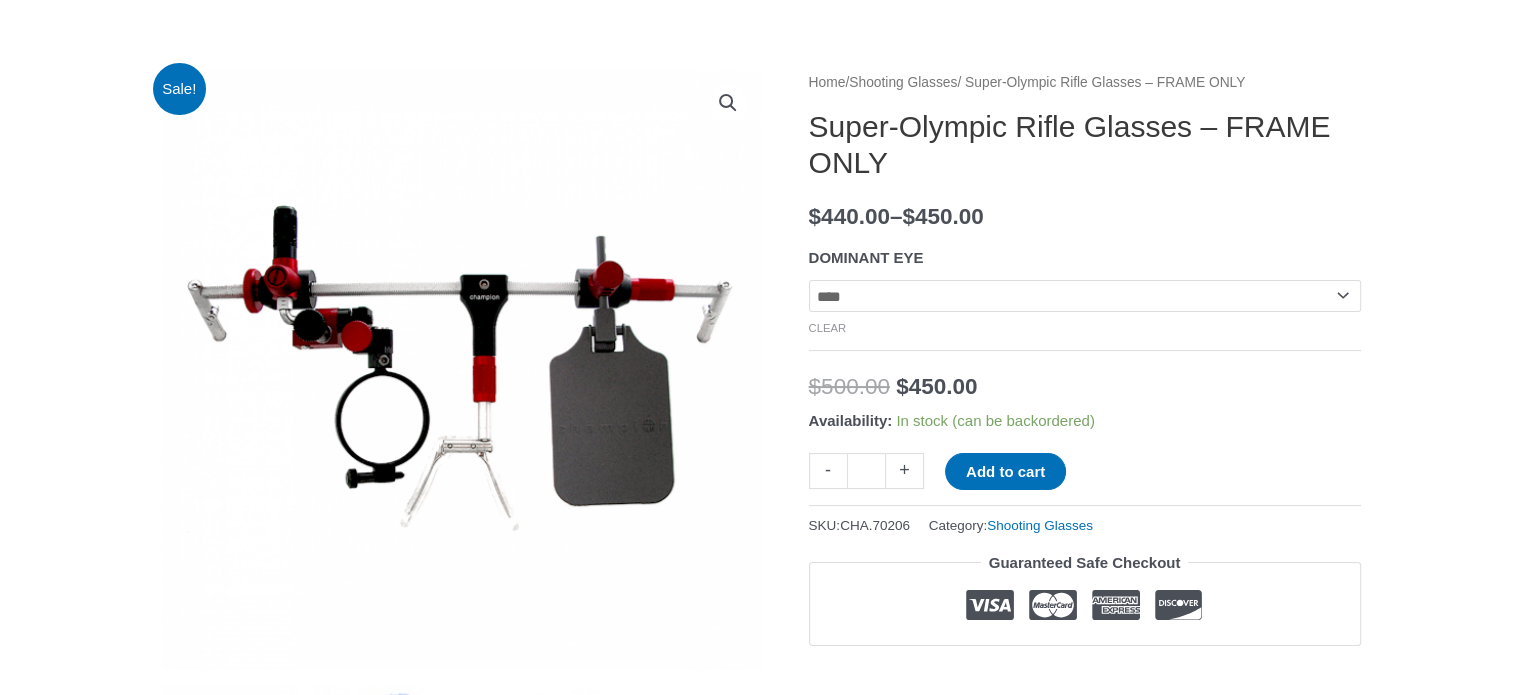 click on "**********" 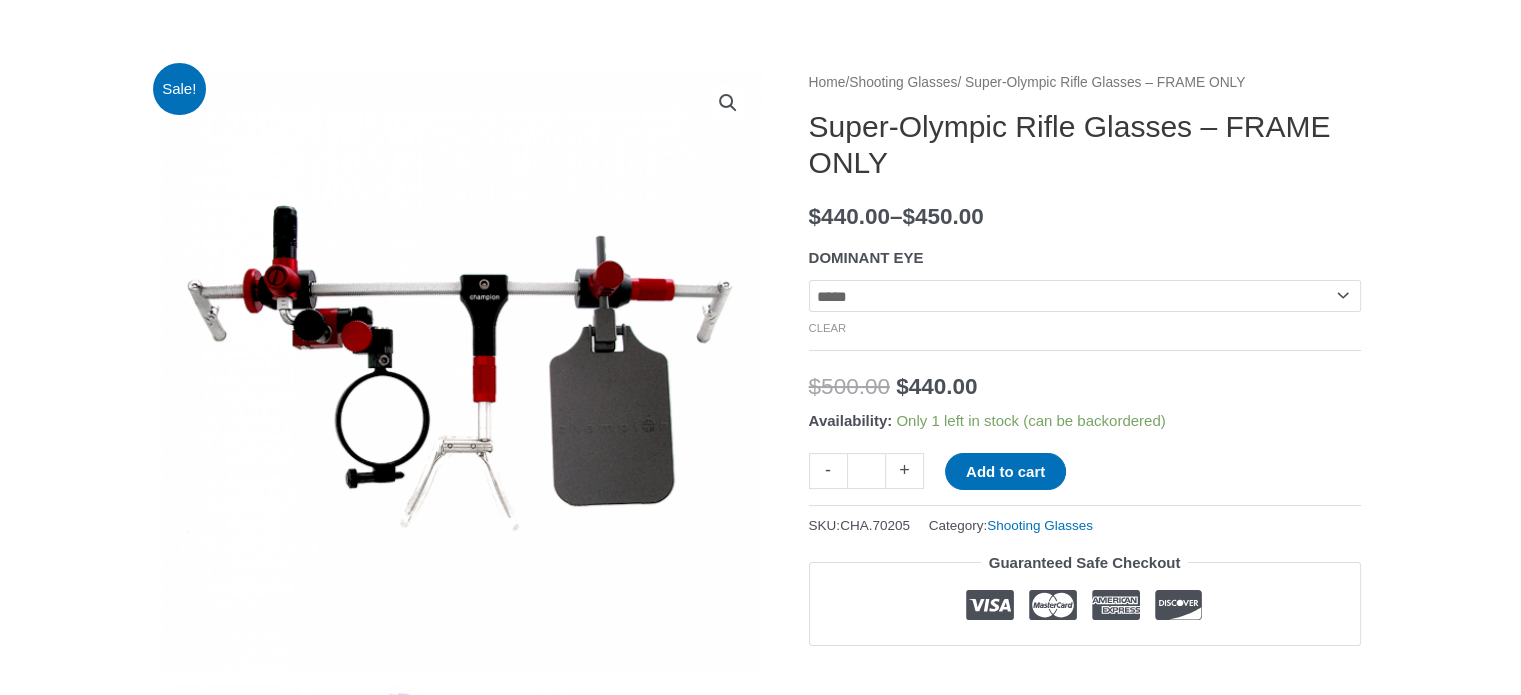 click on "**********" 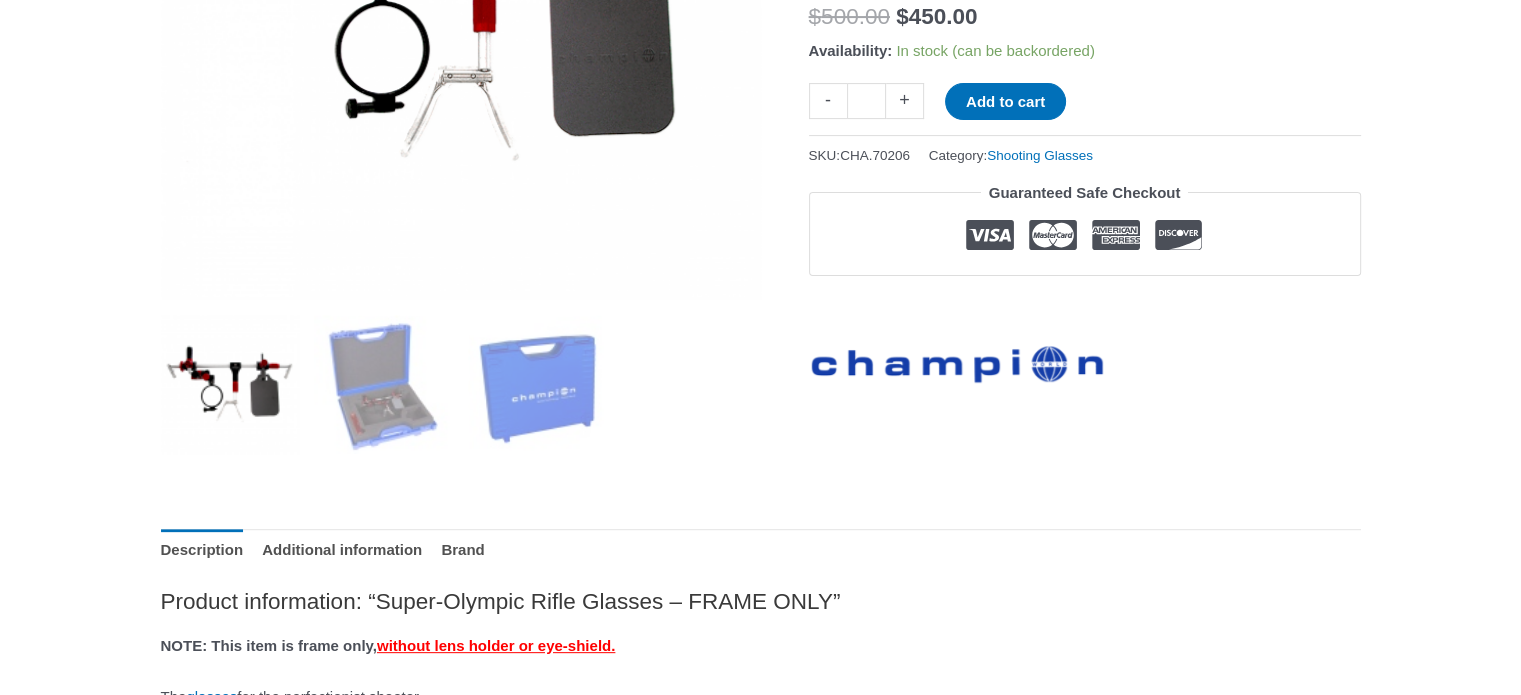 scroll, scrollTop: 300, scrollLeft: 0, axis: vertical 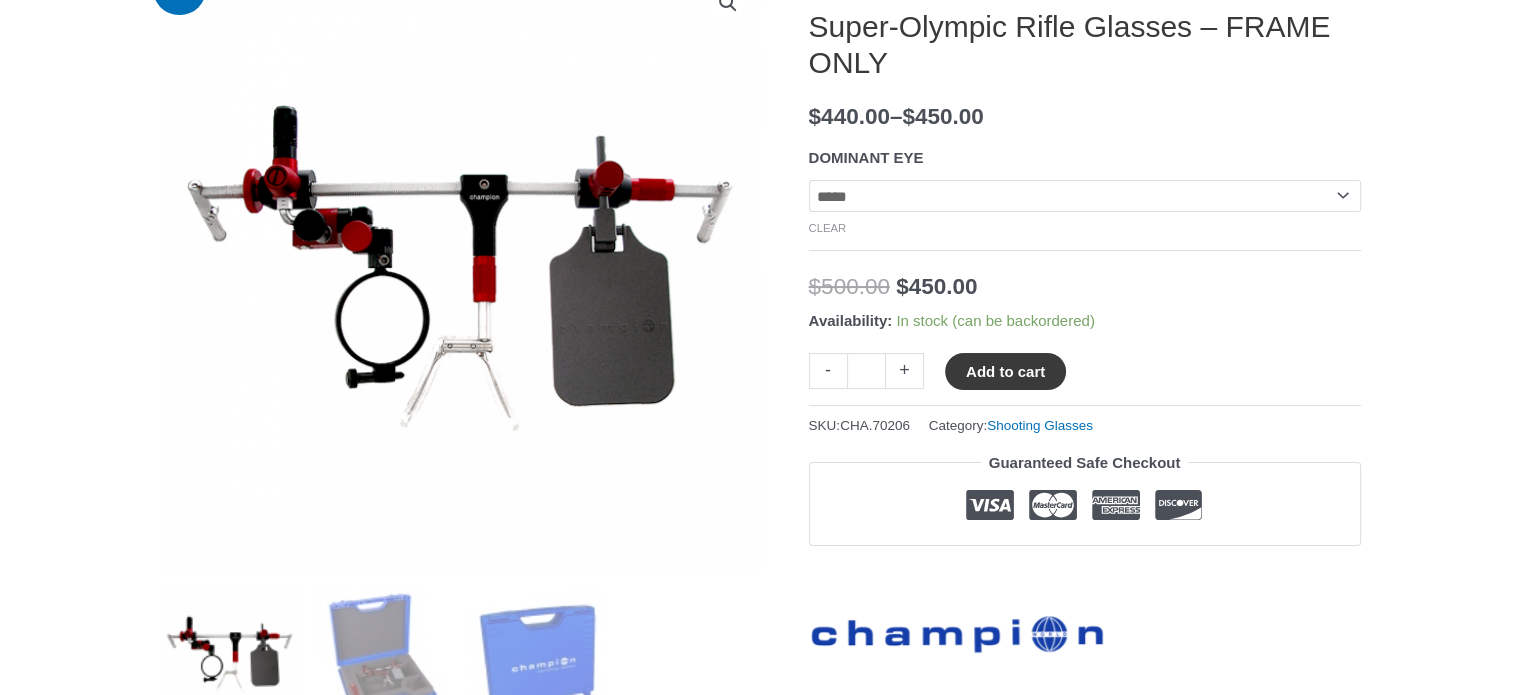 click on "Add to cart" 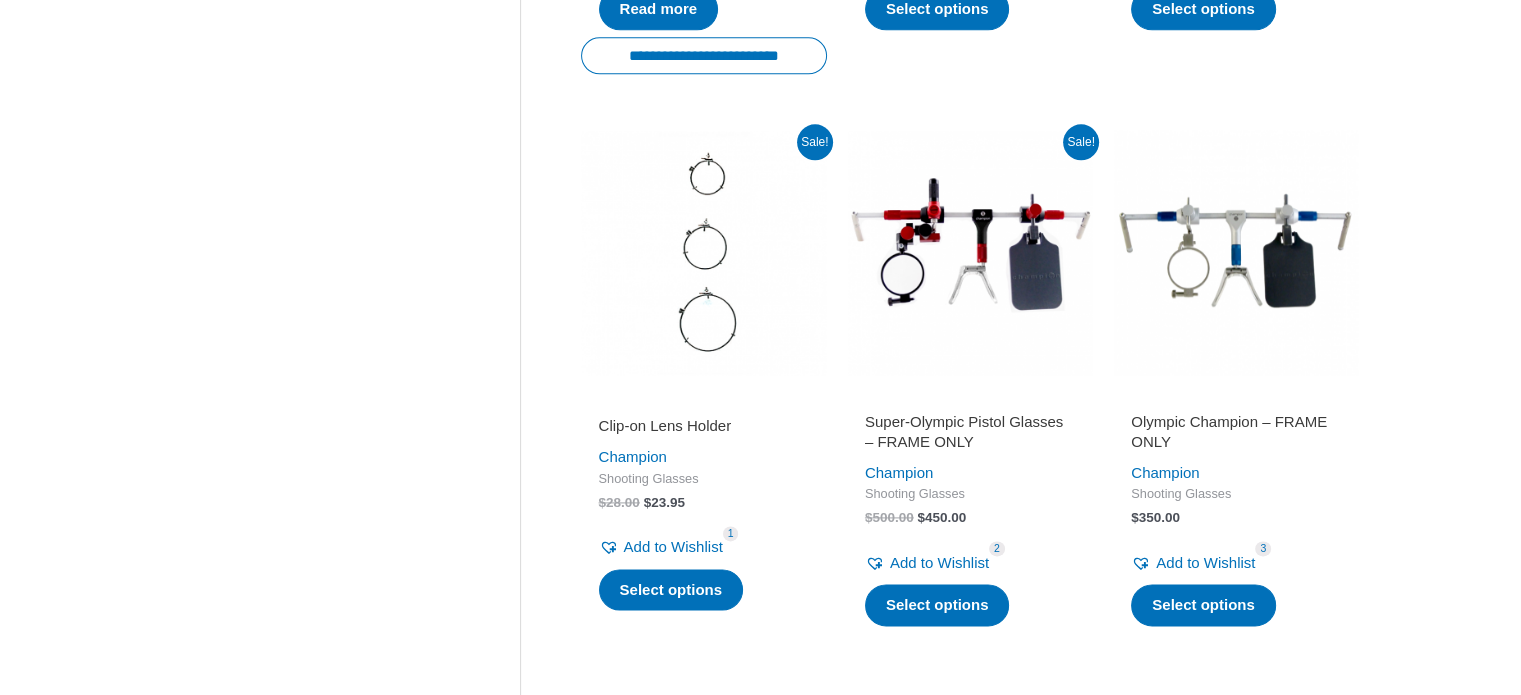 scroll, scrollTop: 2600, scrollLeft: 0, axis: vertical 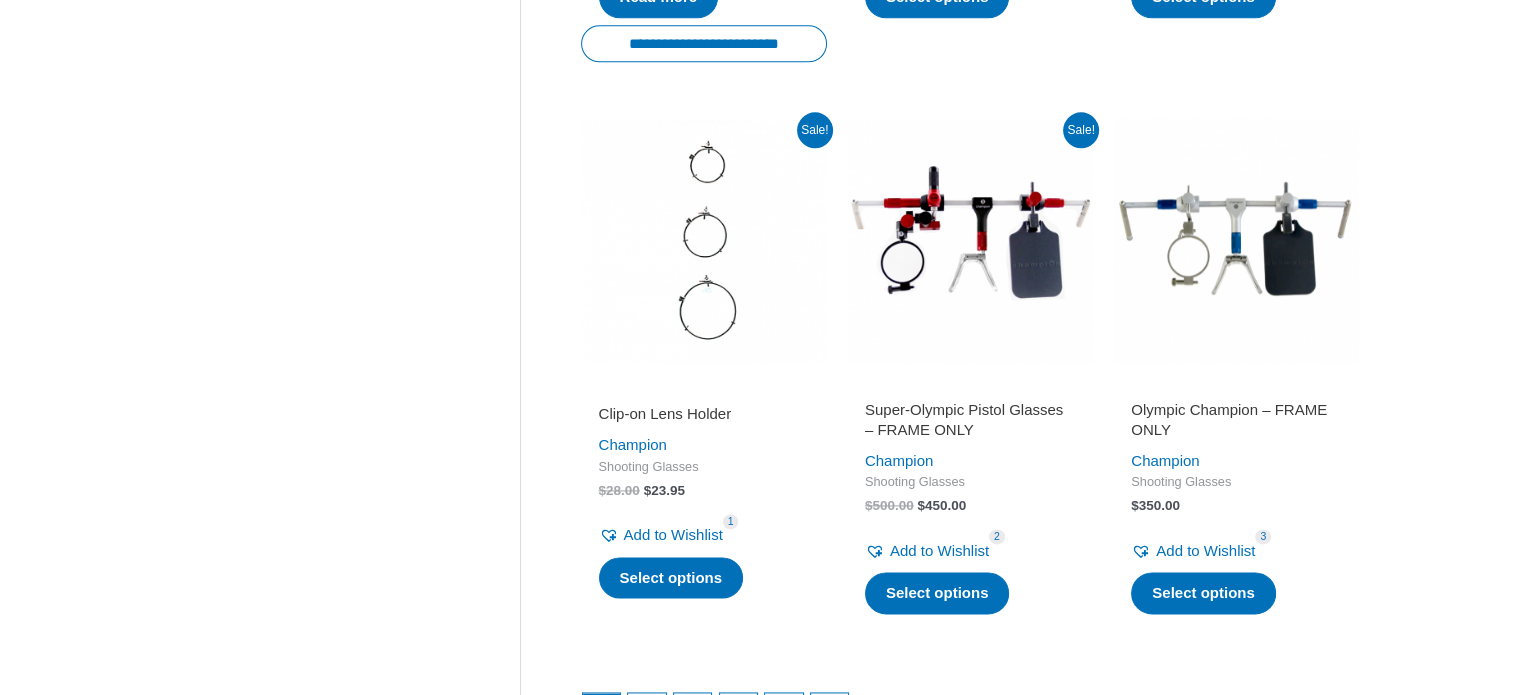 click at bounding box center [970, 241] 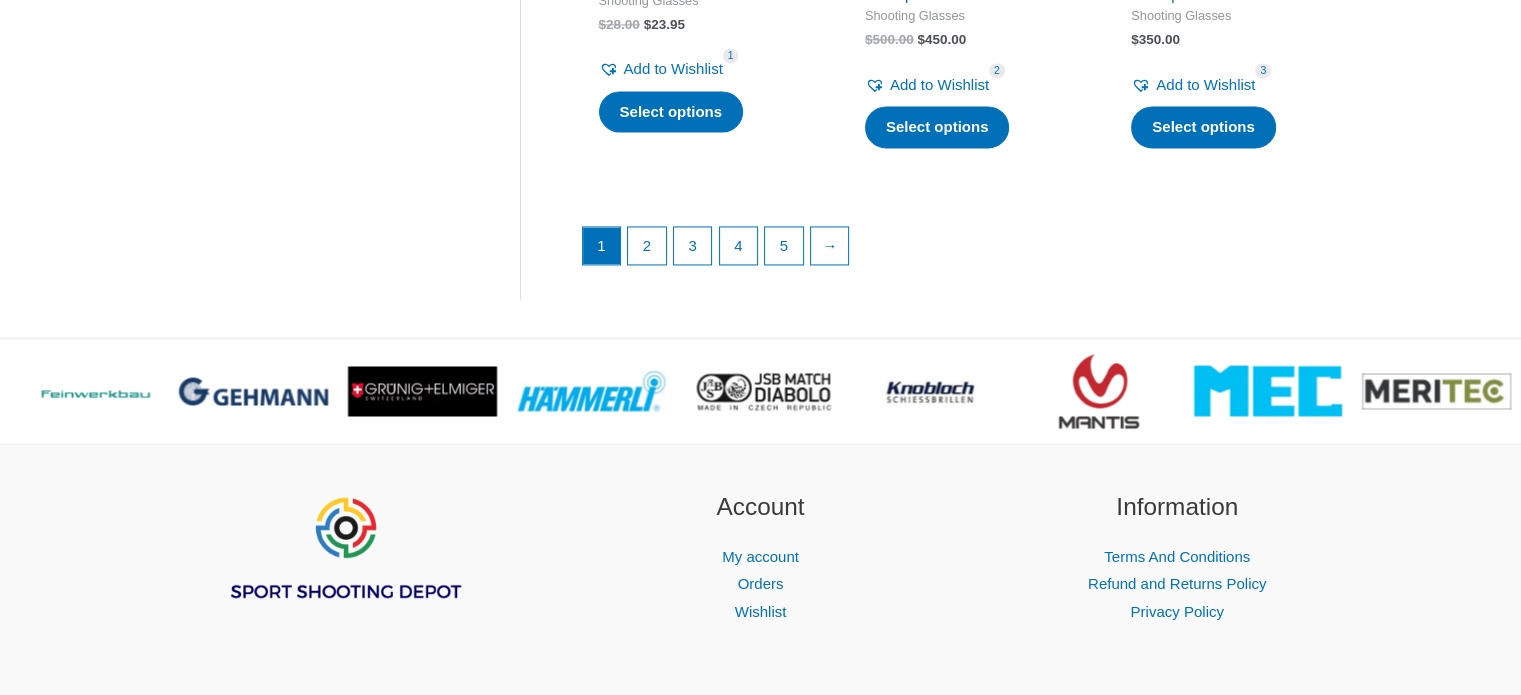 scroll, scrollTop: 3100, scrollLeft: 0, axis: vertical 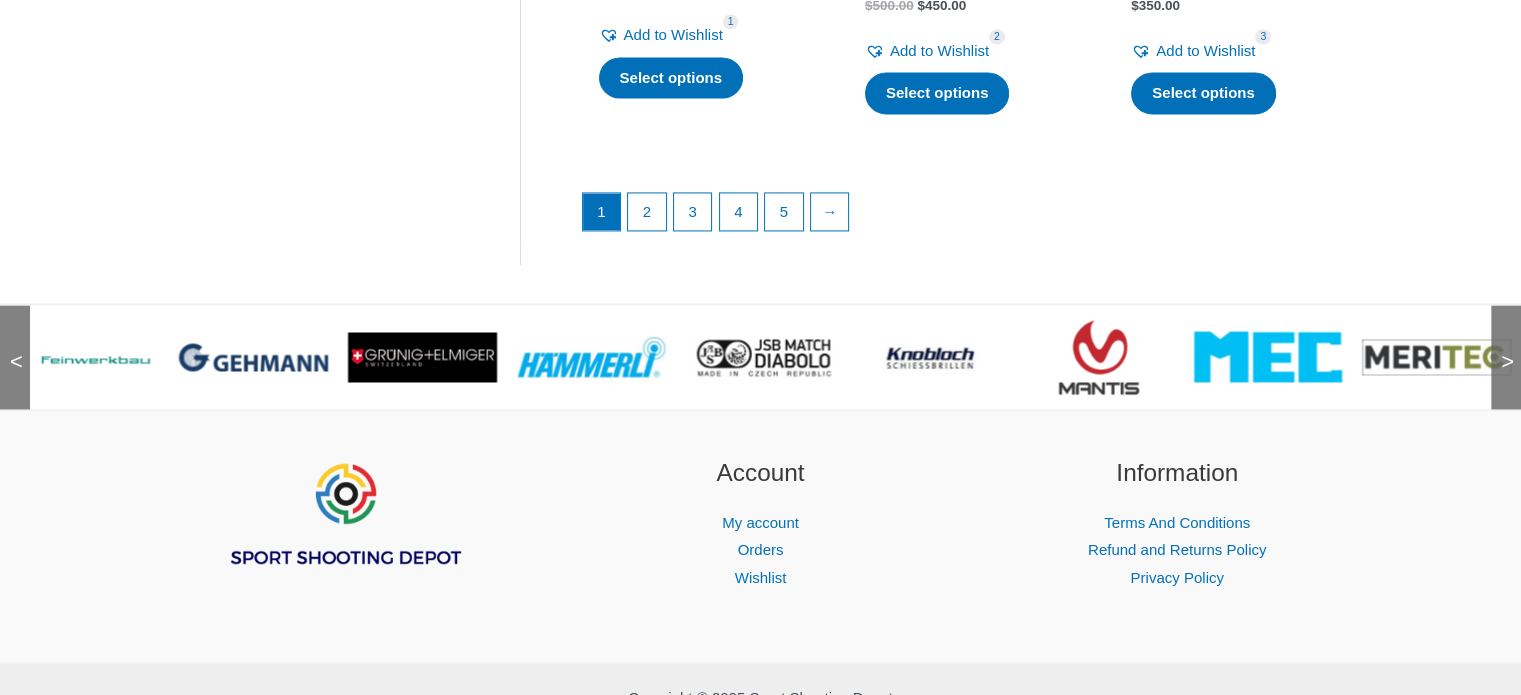 click on ">" at bounding box center (1501, 342) 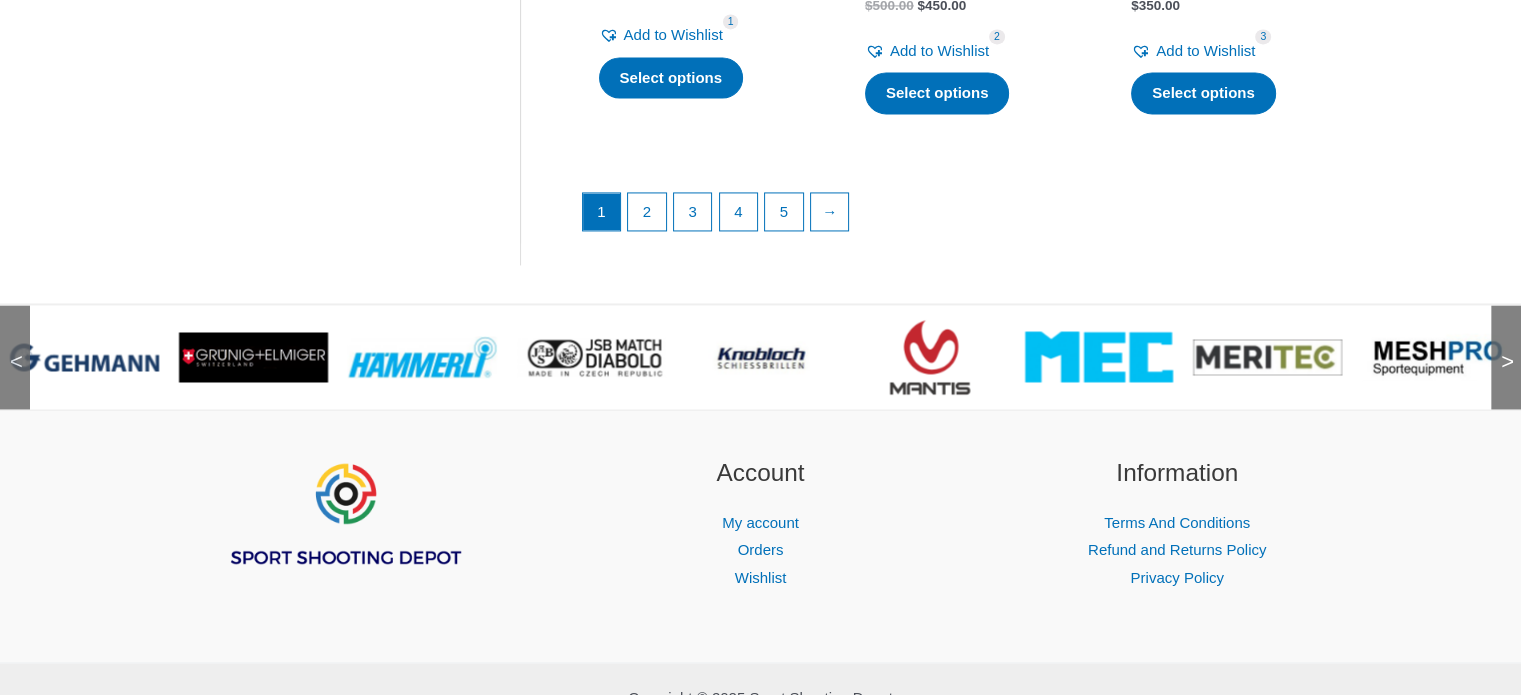 click on ">" at bounding box center (1501, 342) 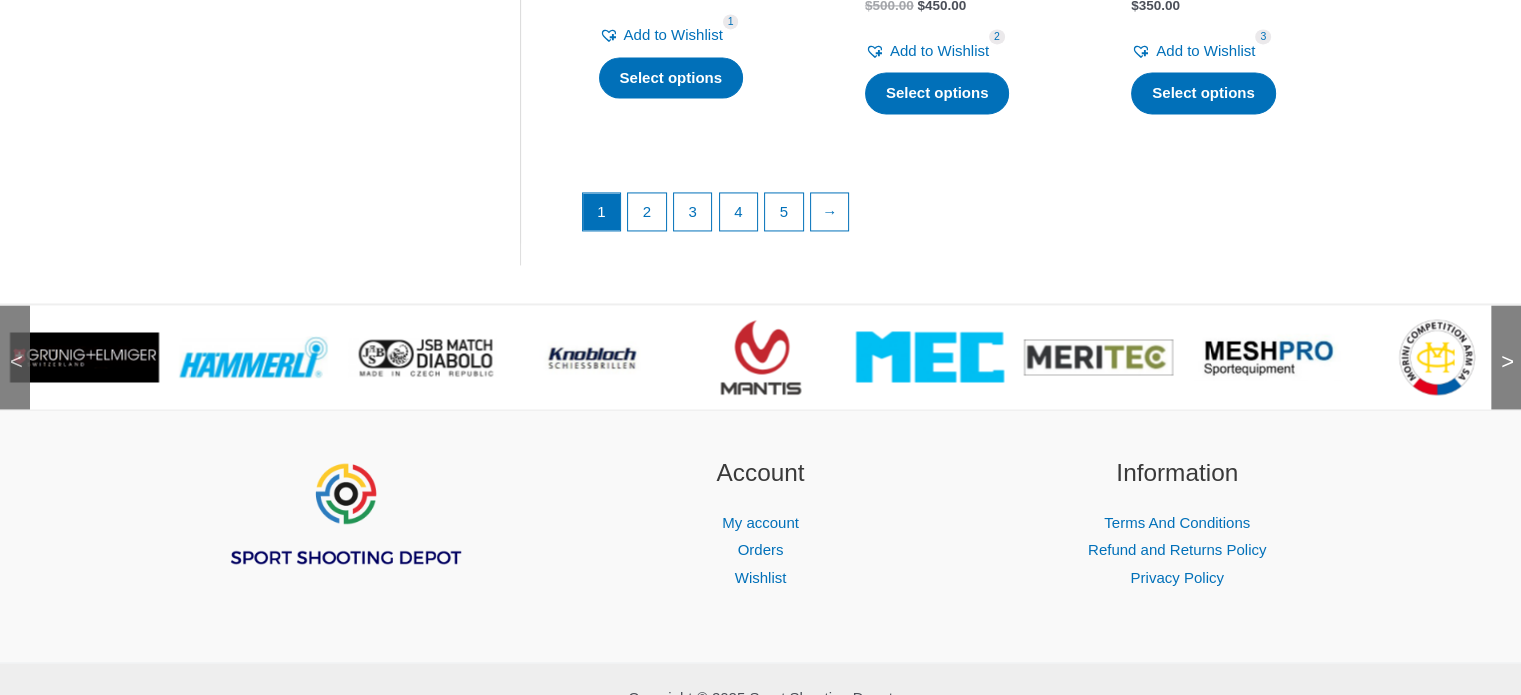 click on ">" at bounding box center (1501, 342) 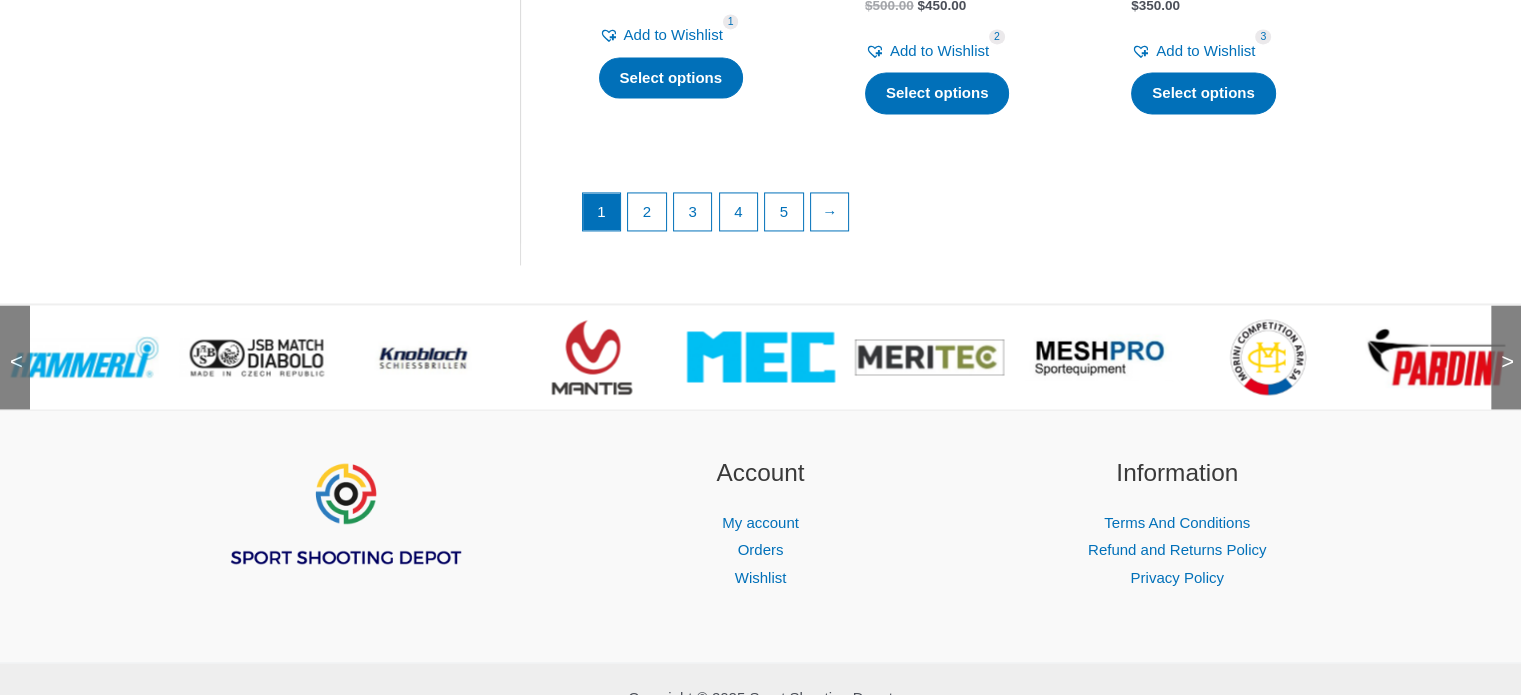 click on ">" at bounding box center [1501, 342] 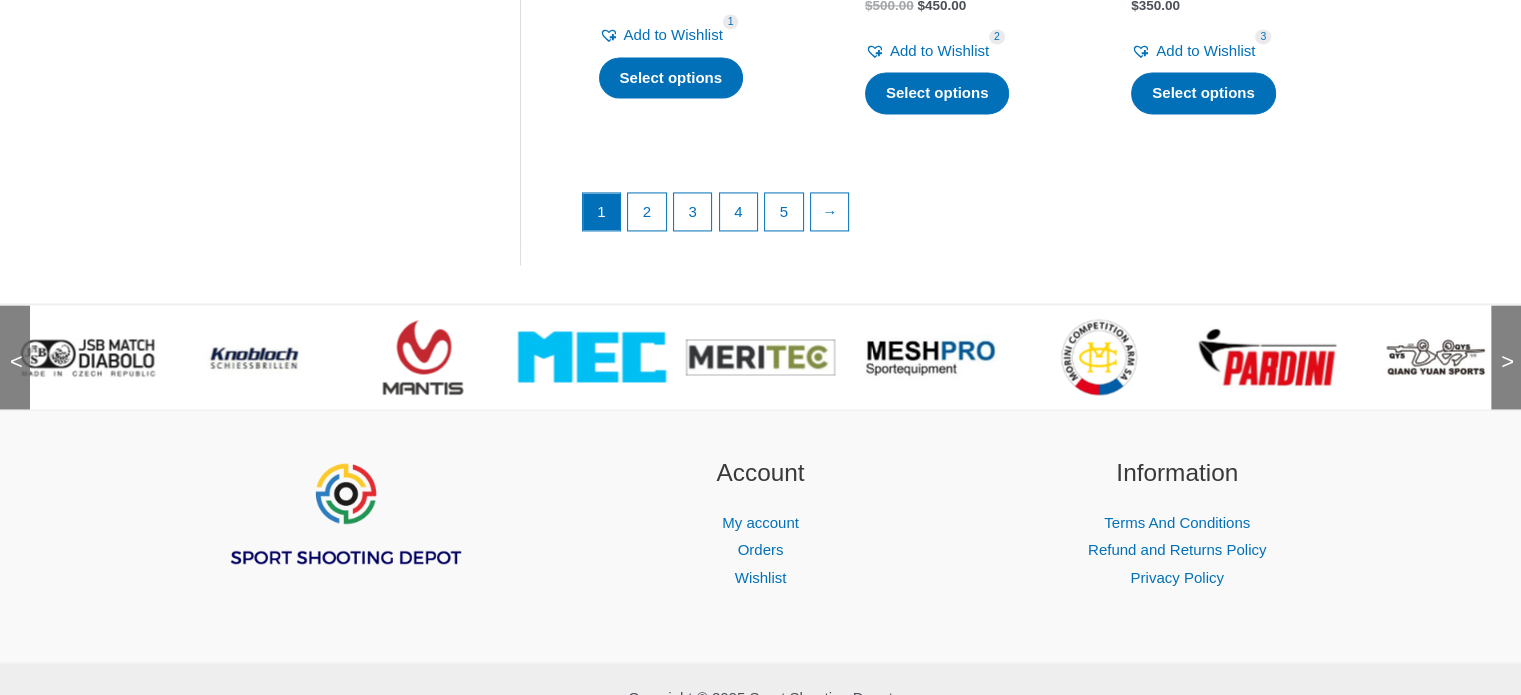 click on ">" at bounding box center (1501, 342) 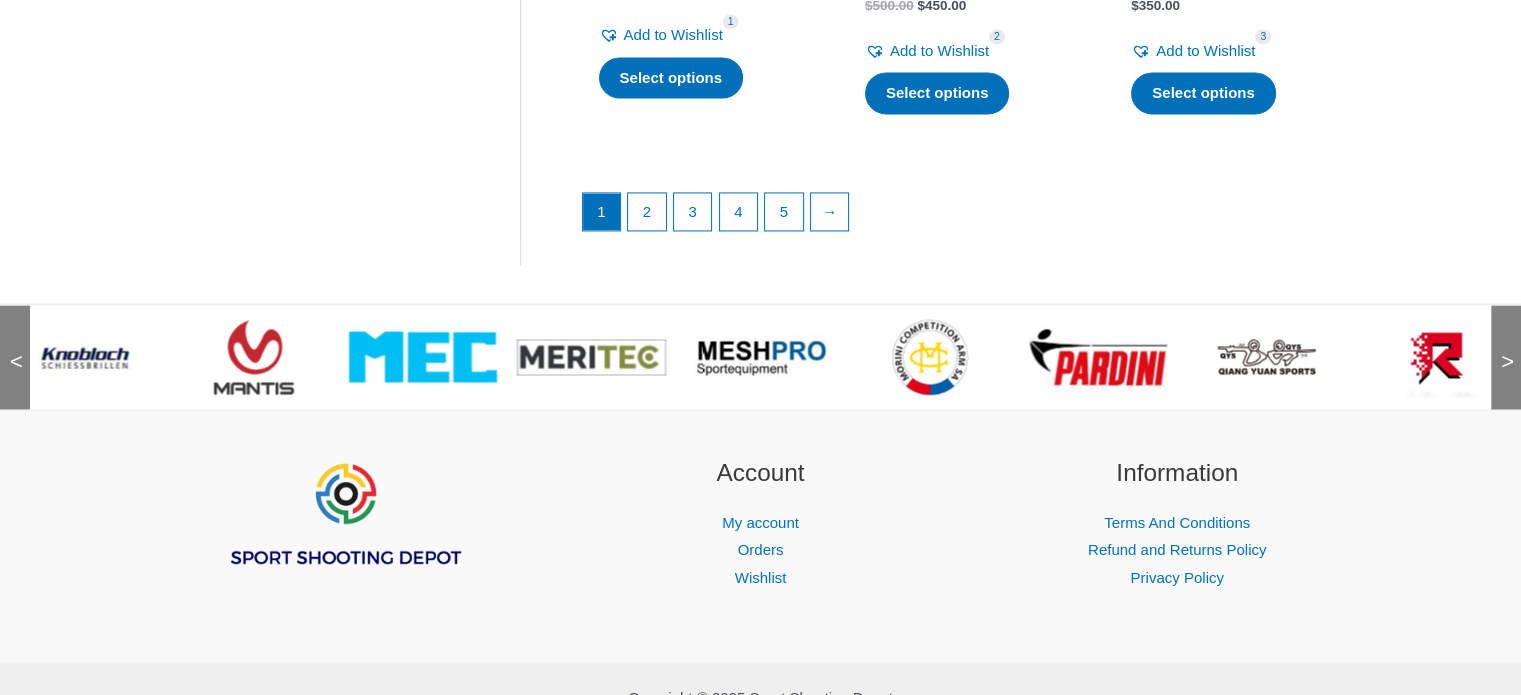 click on ">" at bounding box center (1501, 342) 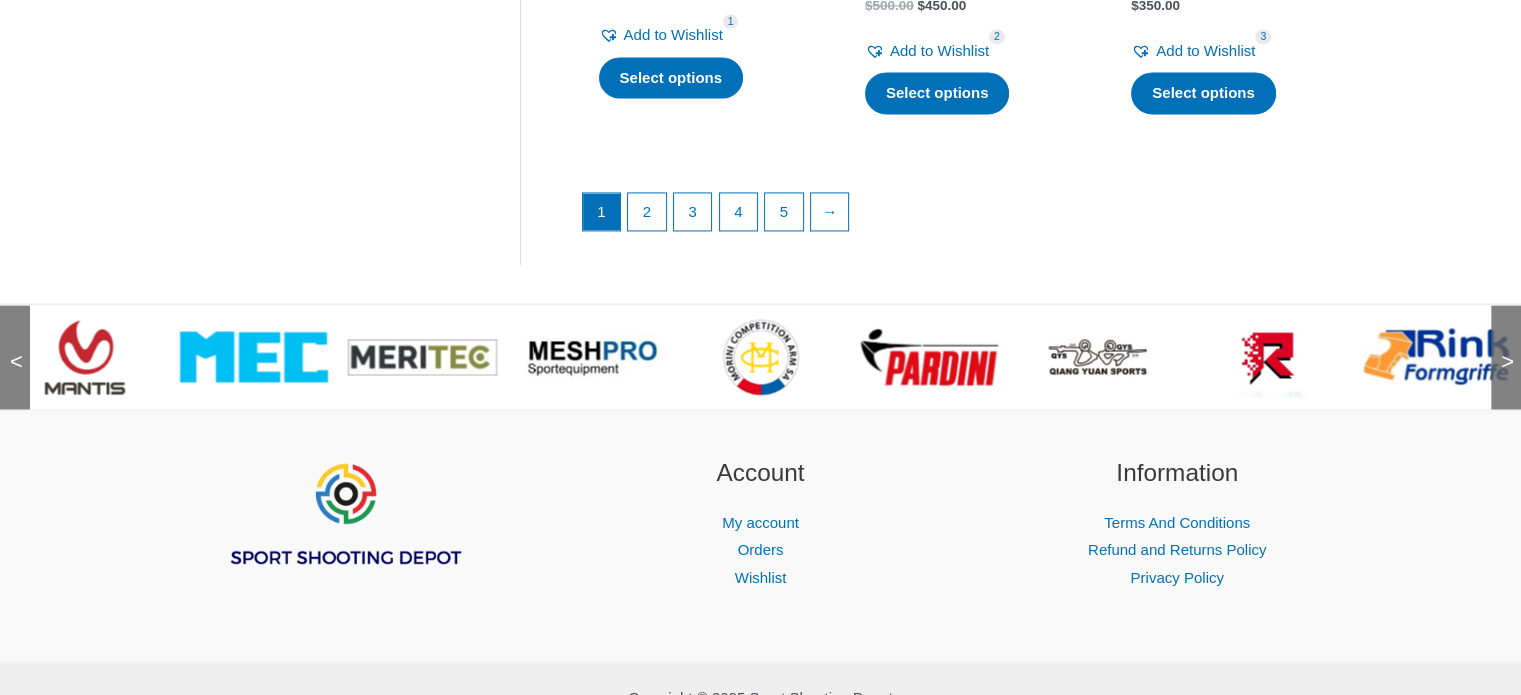 click on ">" at bounding box center [1501, 342] 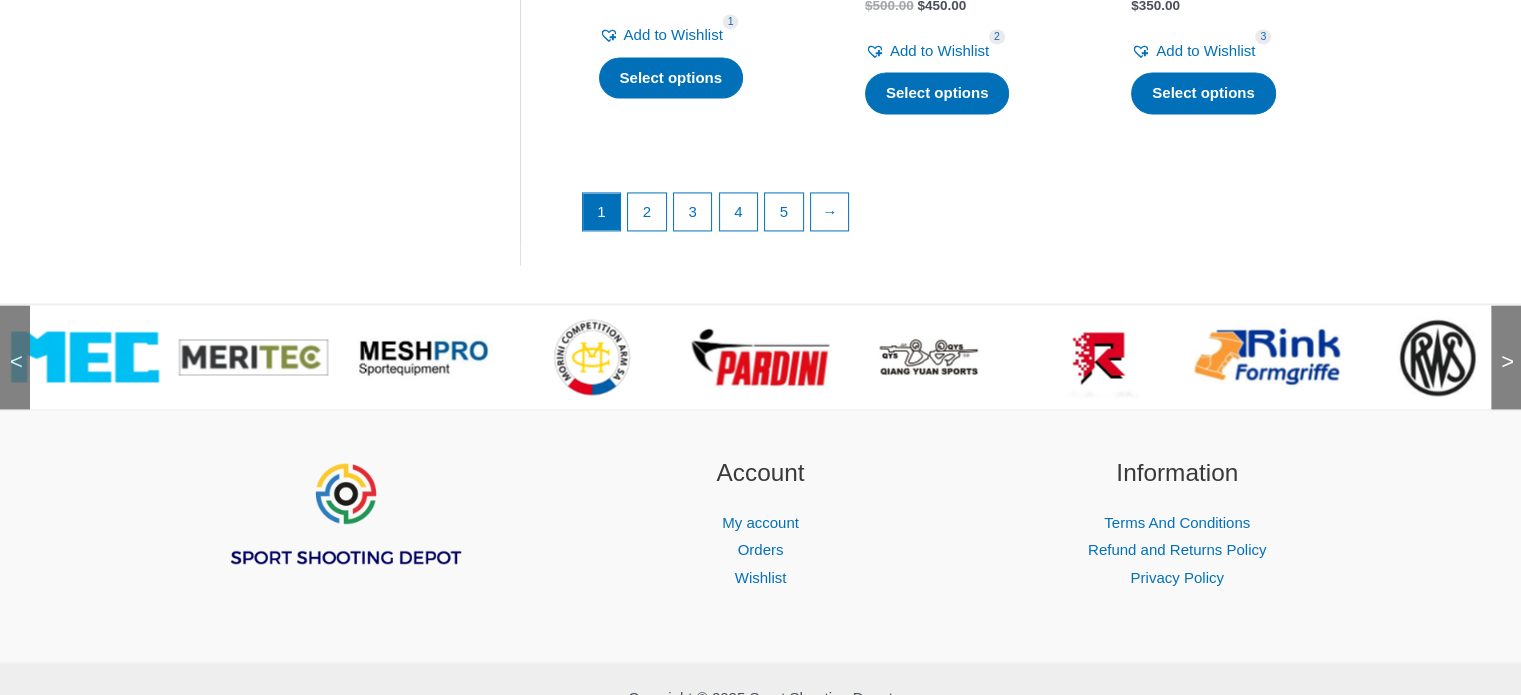 click on ">" at bounding box center [1501, 342] 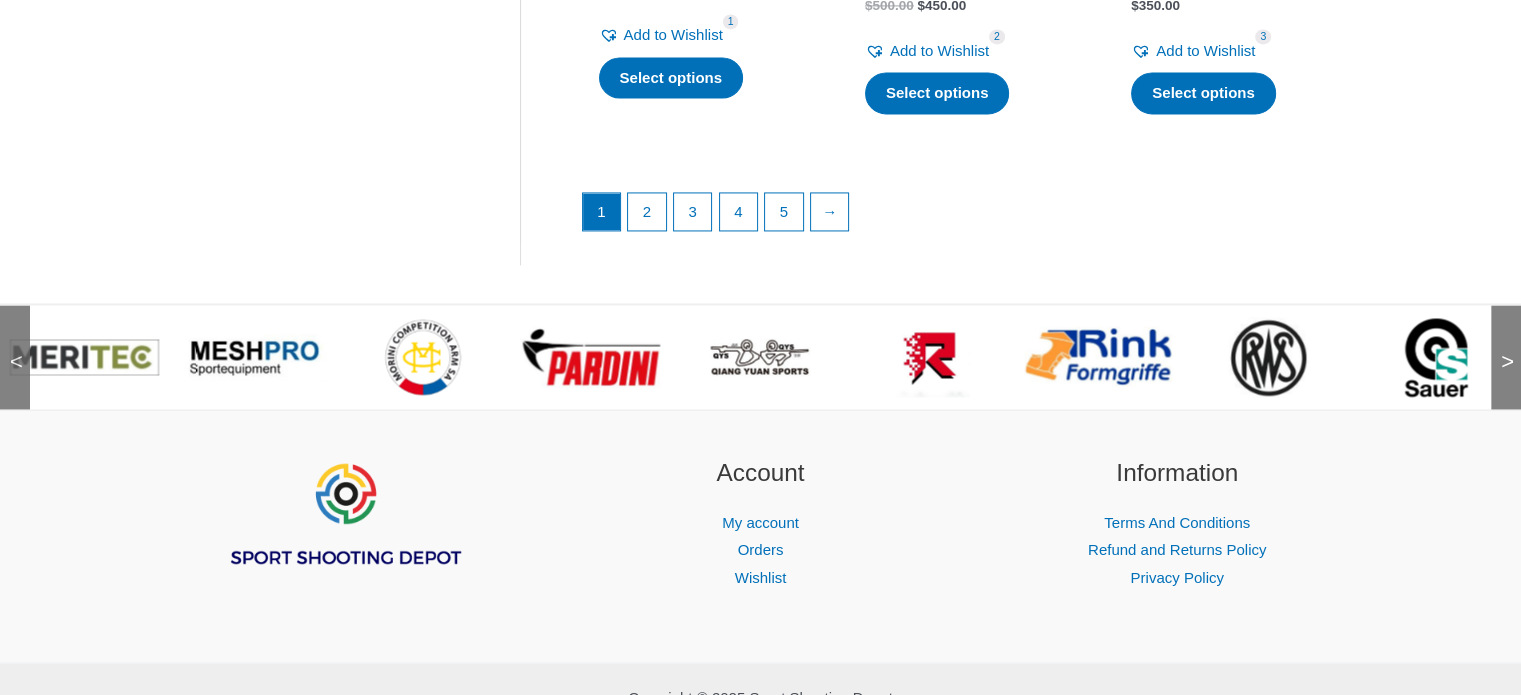 click on ">" at bounding box center [1501, 342] 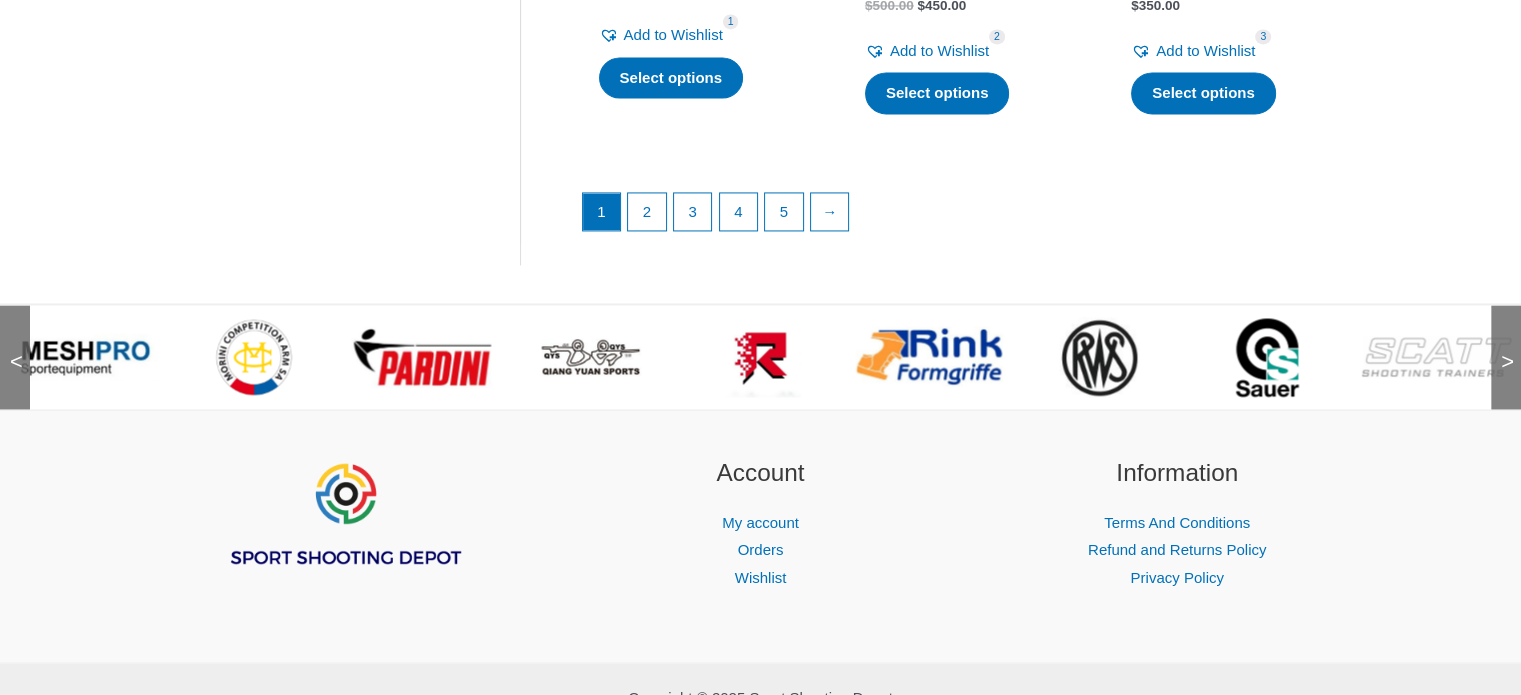 click on ">" at bounding box center [1501, 342] 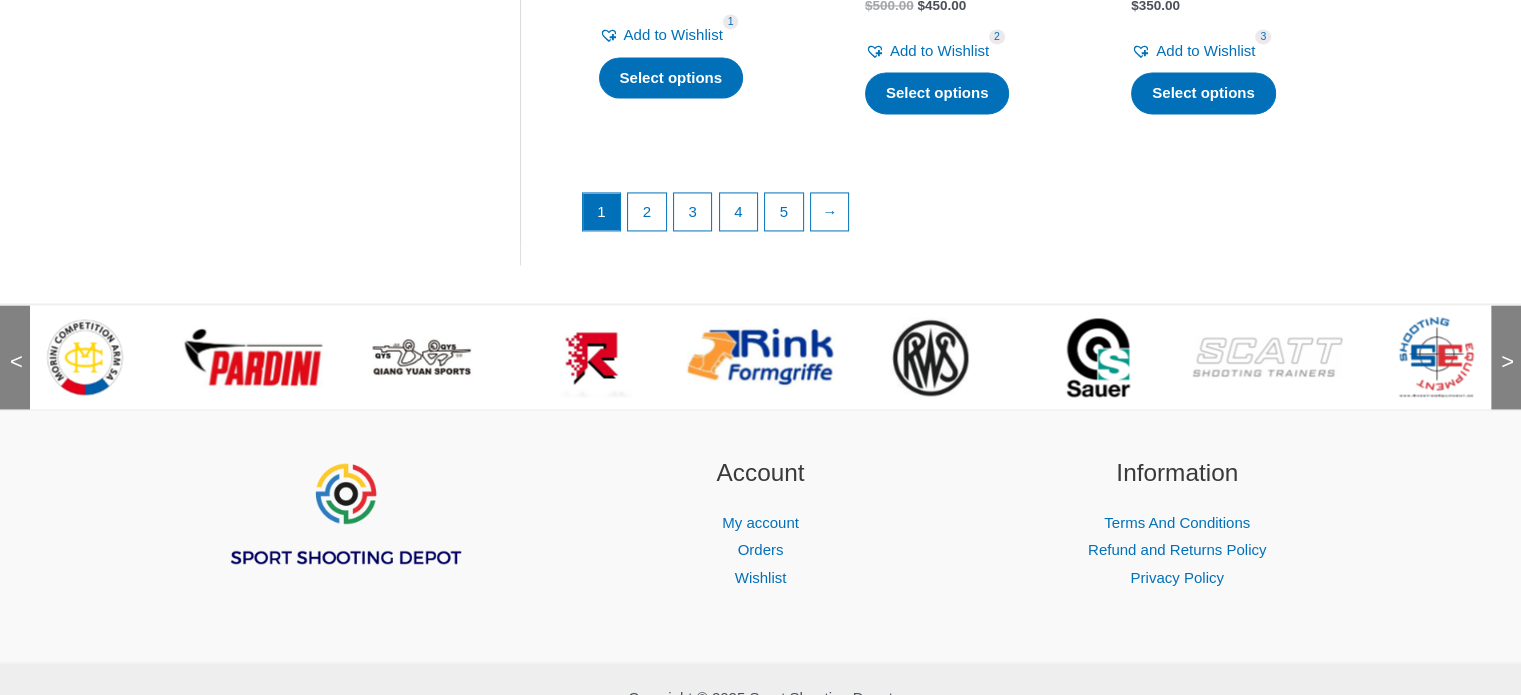 click on ">" at bounding box center [1501, 342] 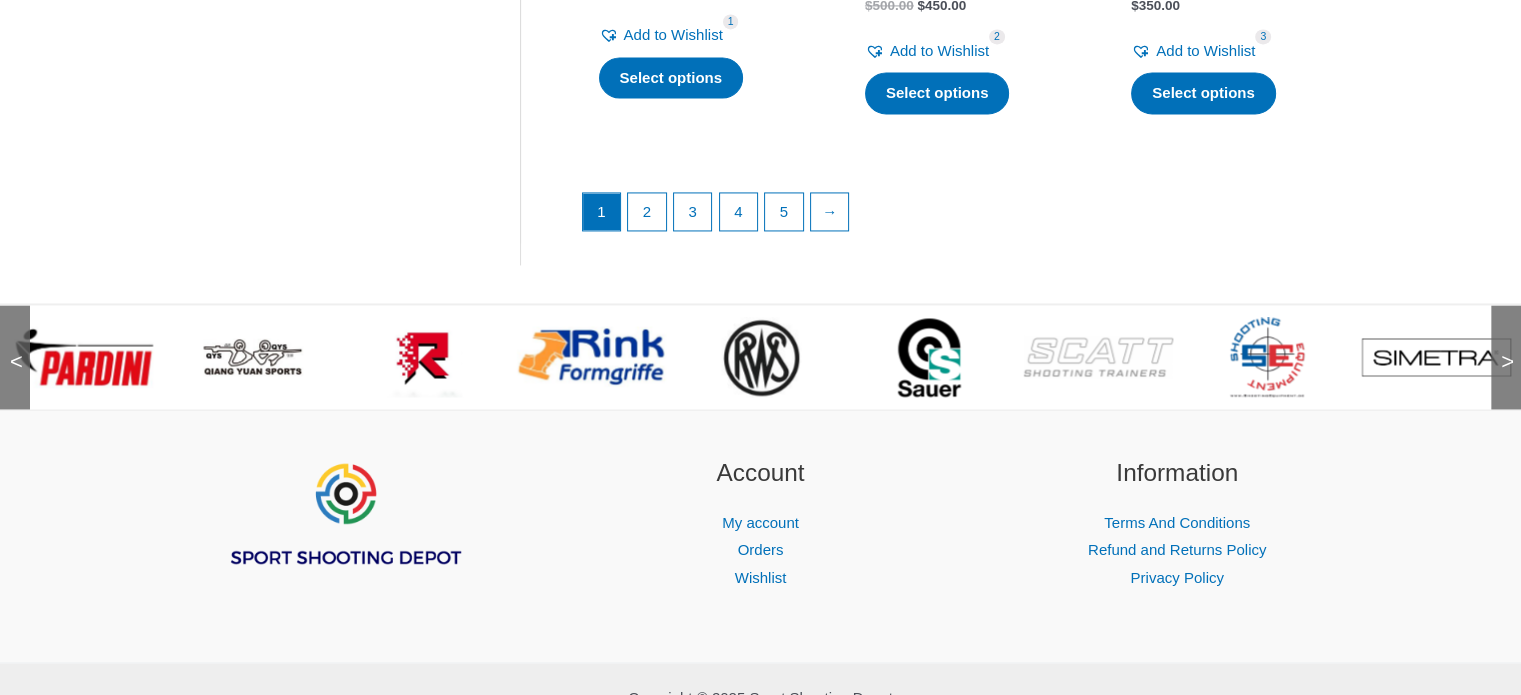click on ">" at bounding box center [1501, 342] 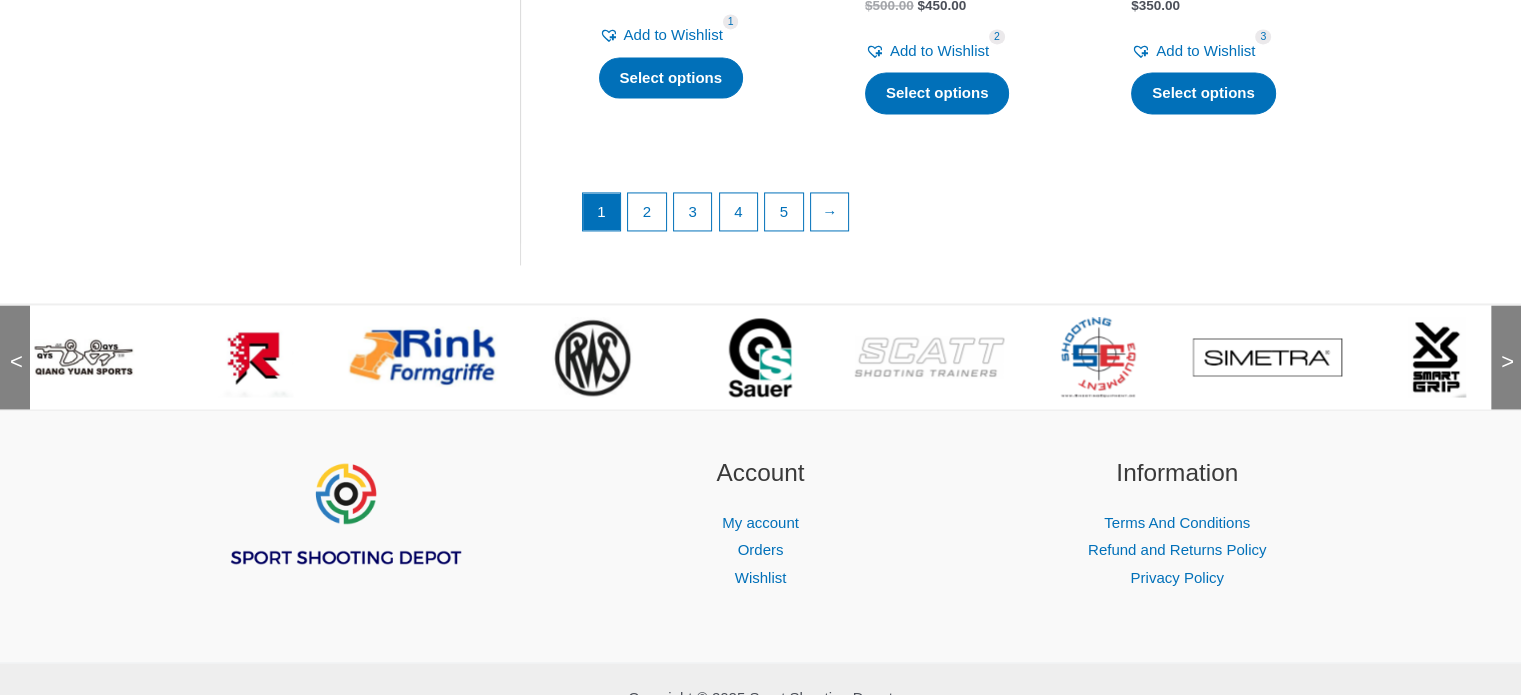 click on ">" at bounding box center (1501, 342) 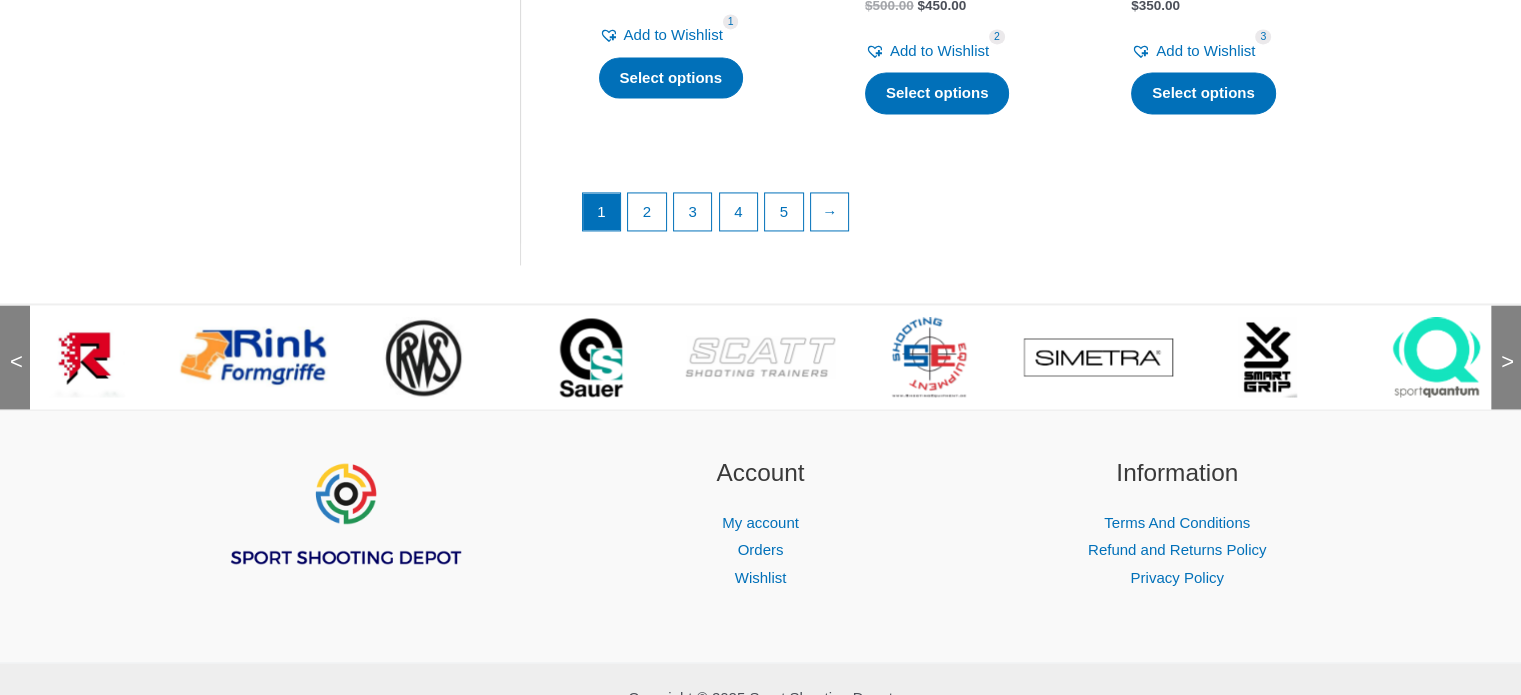 click on ">" at bounding box center (1501, 342) 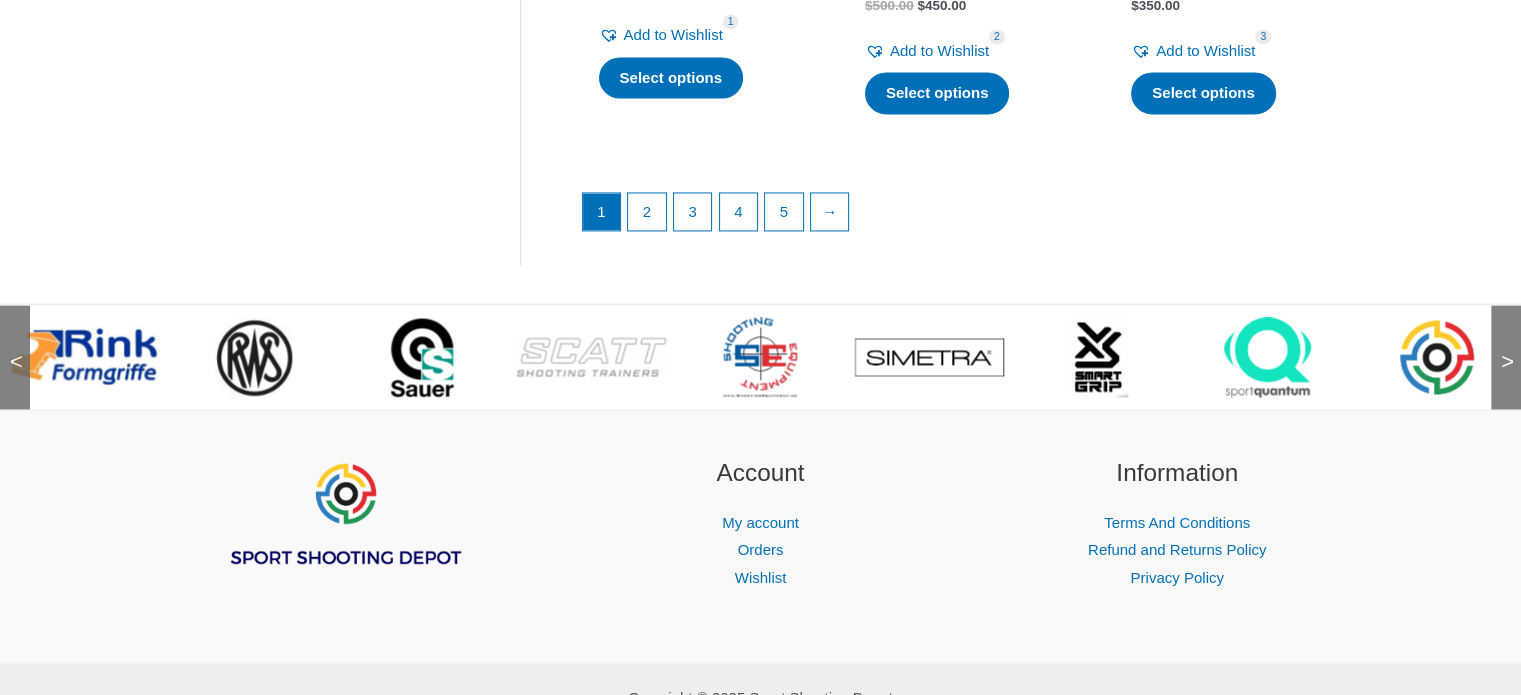 click on ">" at bounding box center [1501, 342] 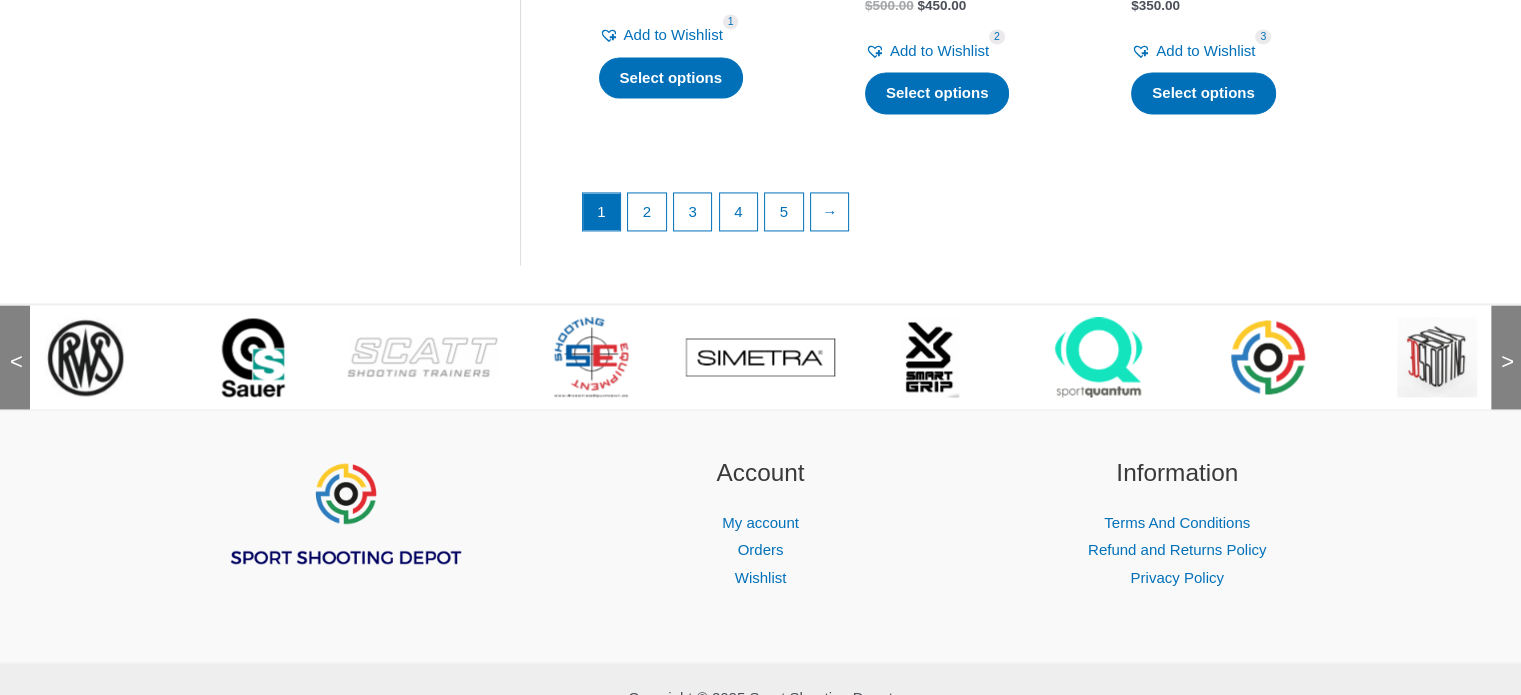 click on ">" at bounding box center (1501, 342) 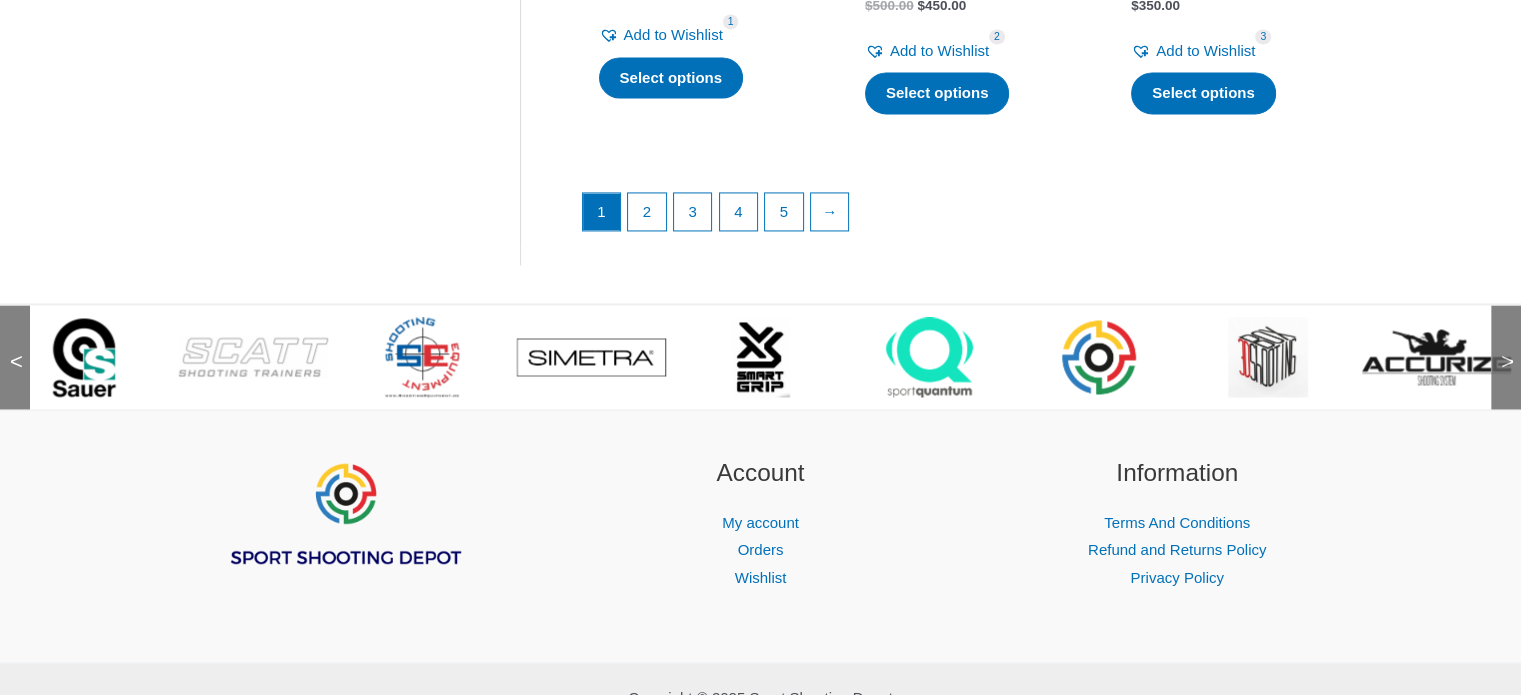 click on ">" at bounding box center (1501, 342) 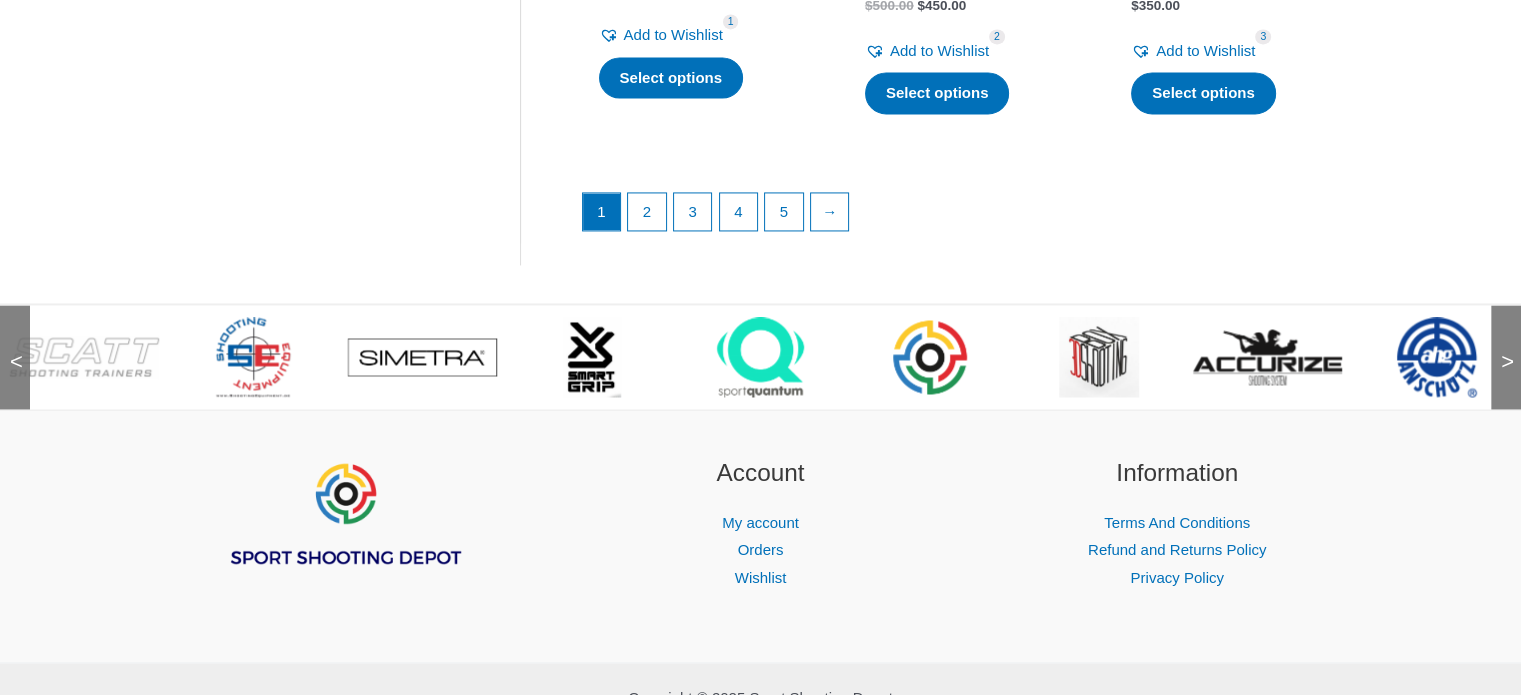 click on ">" at bounding box center [1501, 342] 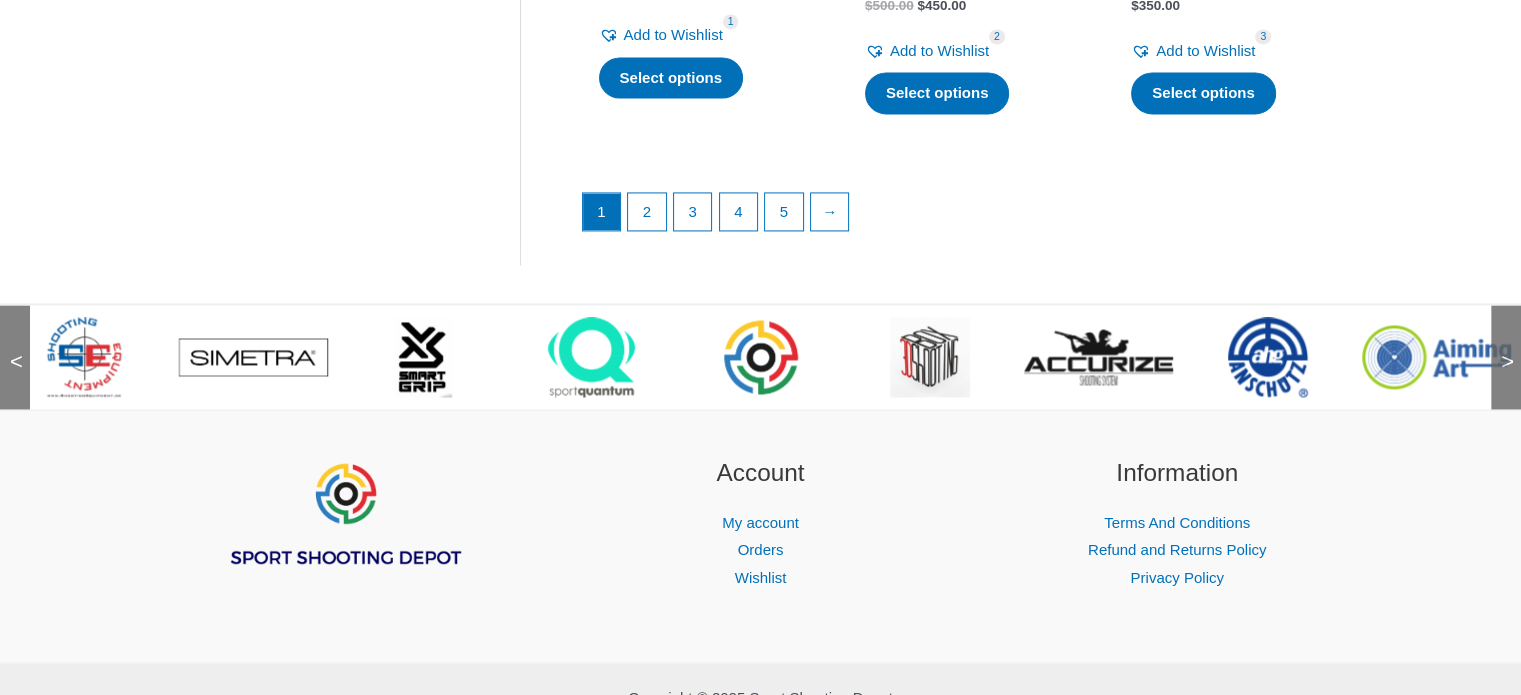 click on ">" at bounding box center (1501, 342) 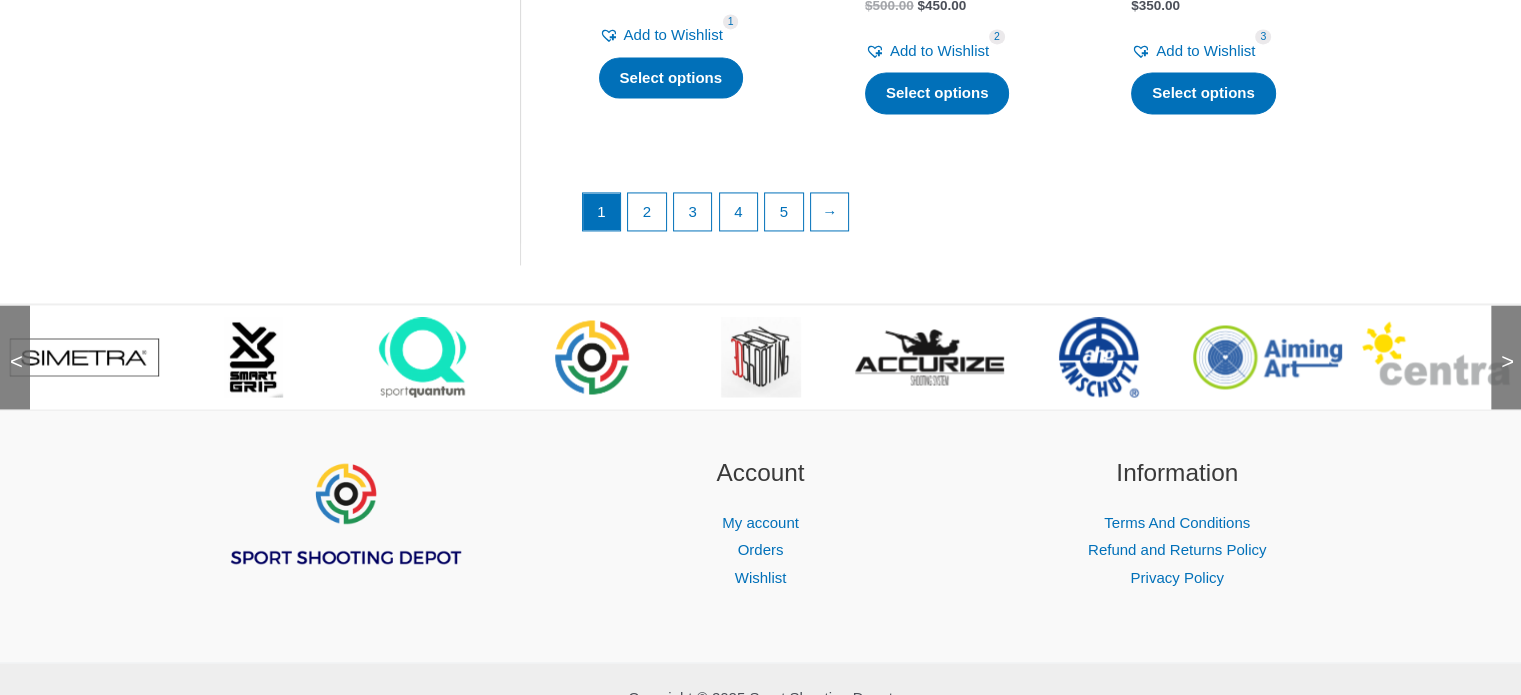 click on ">" at bounding box center [1501, 342] 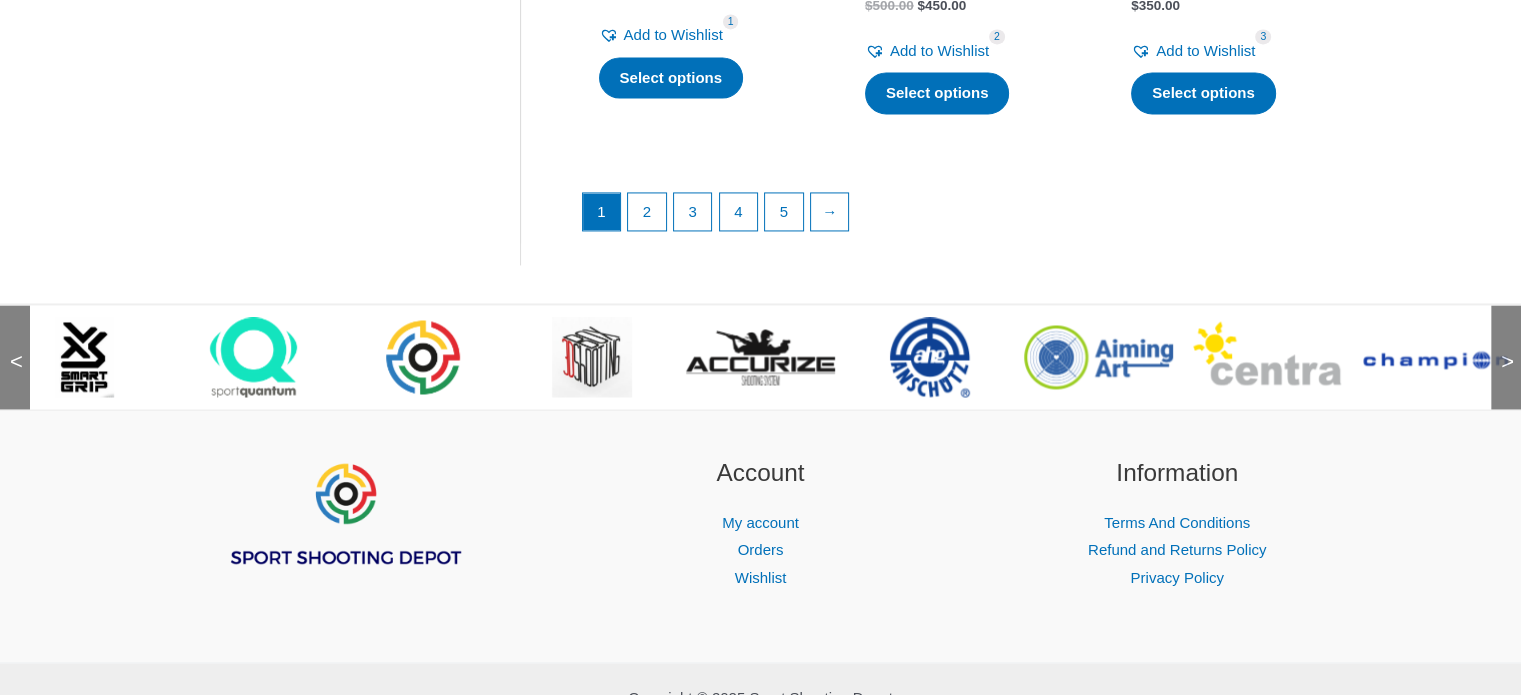 click on ">" at bounding box center [1501, 342] 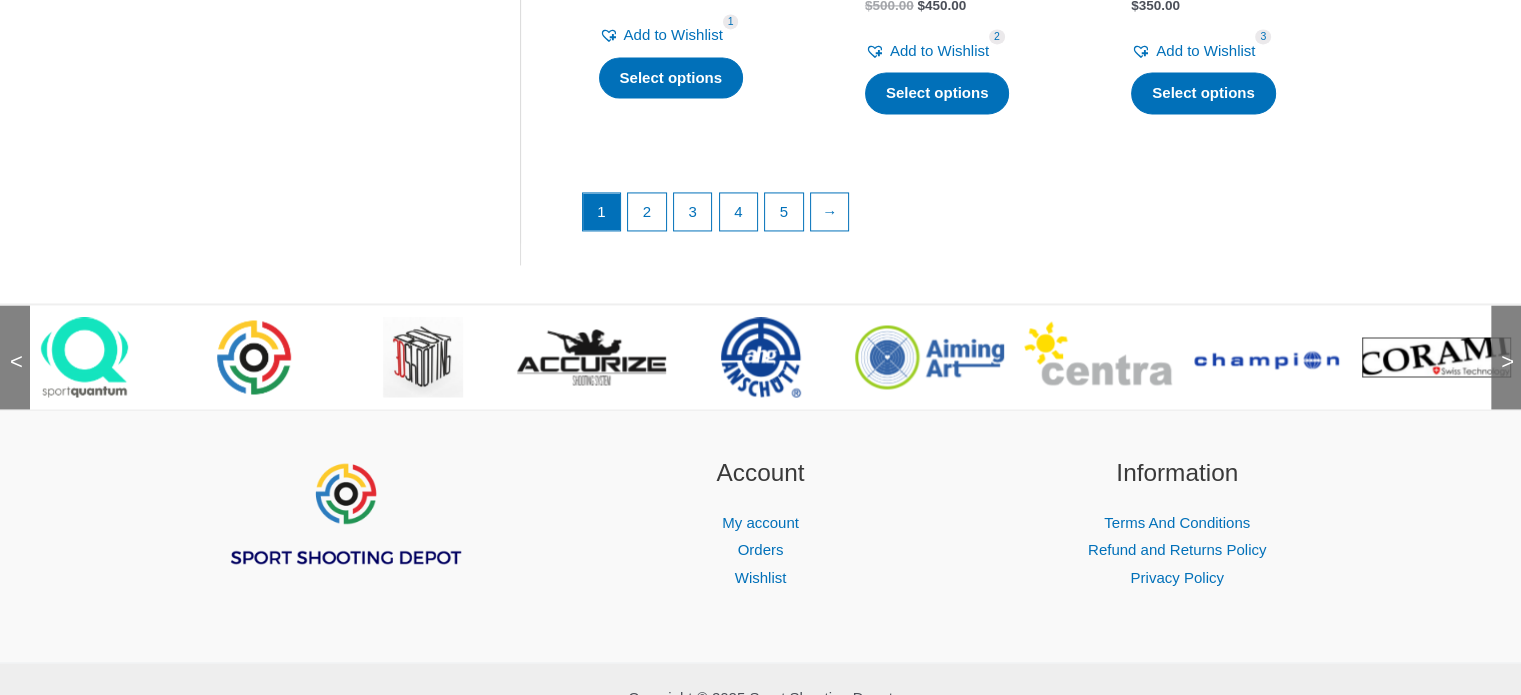 click on ">" at bounding box center [1501, 342] 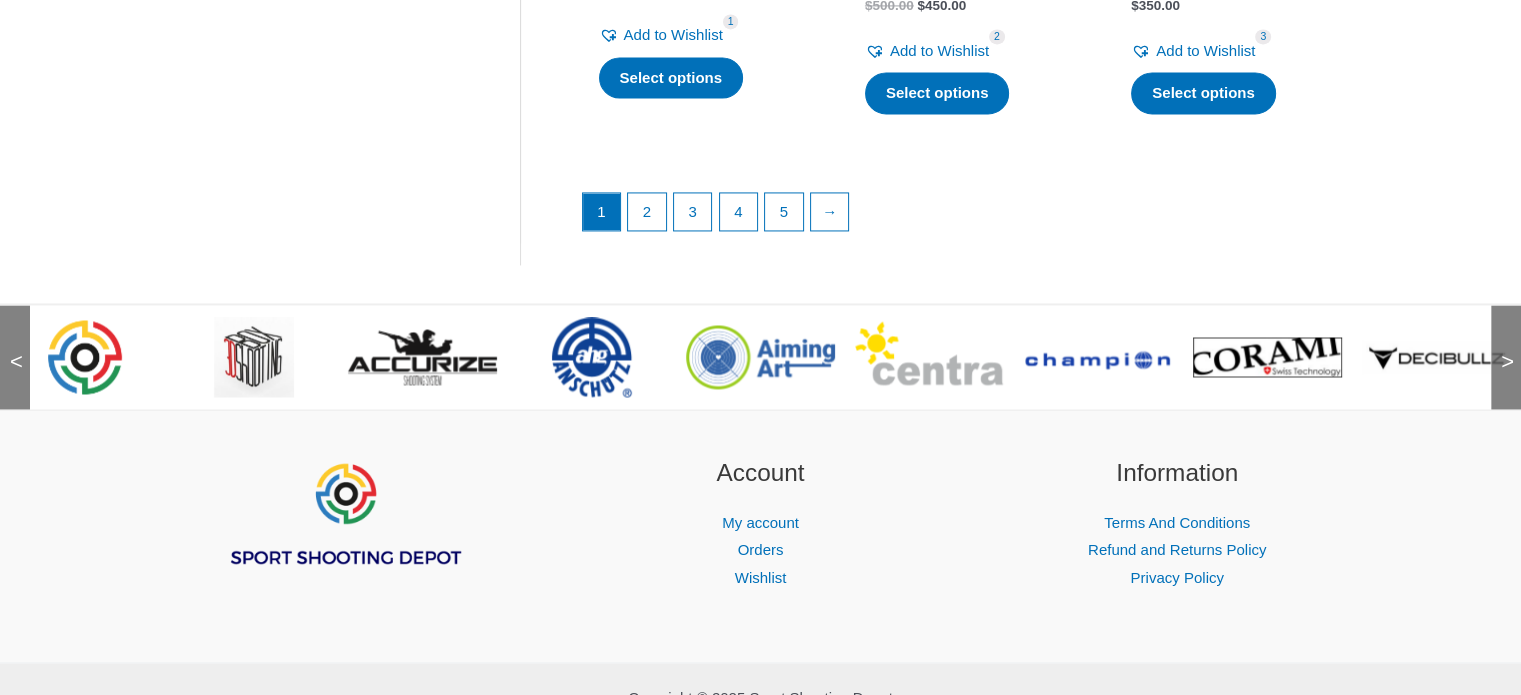 click at bounding box center (1098, 357) 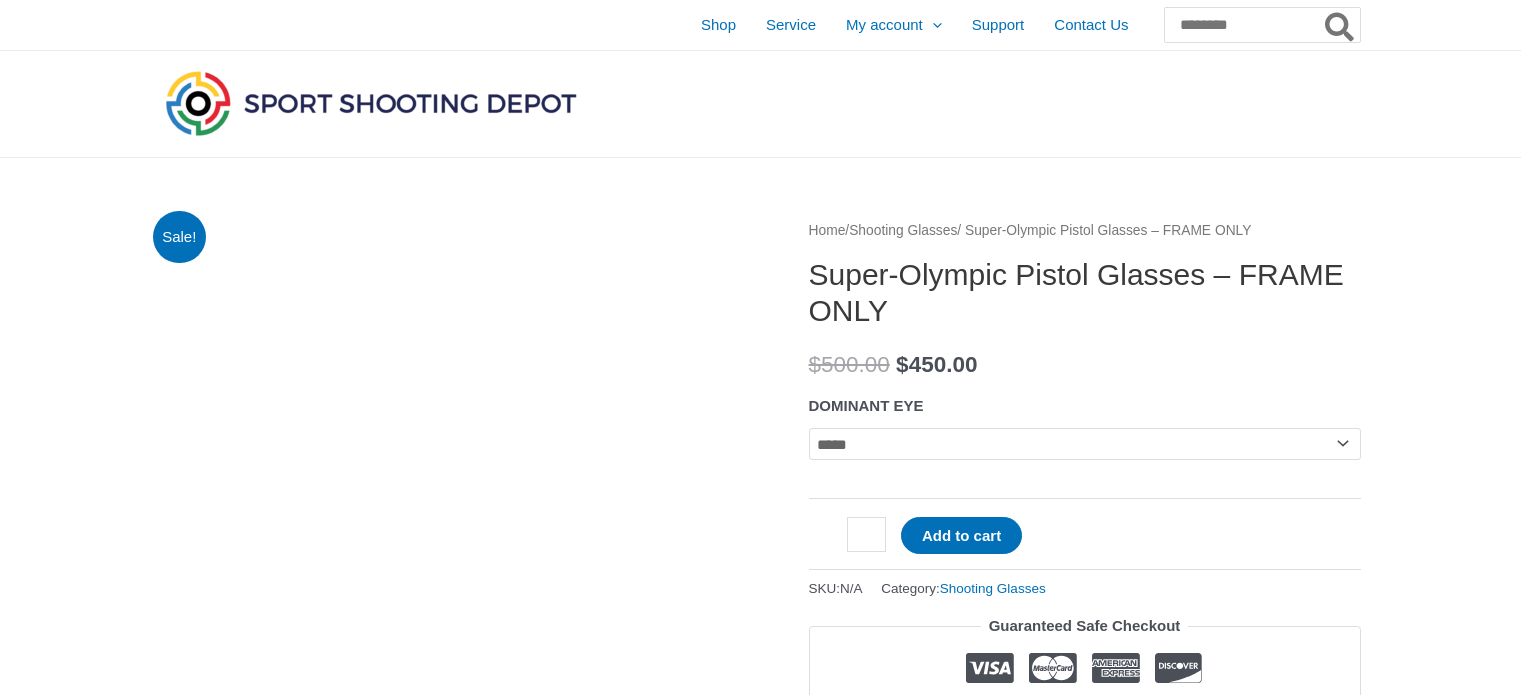scroll, scrollTop: 0, scrollLeft: 0, axis: both 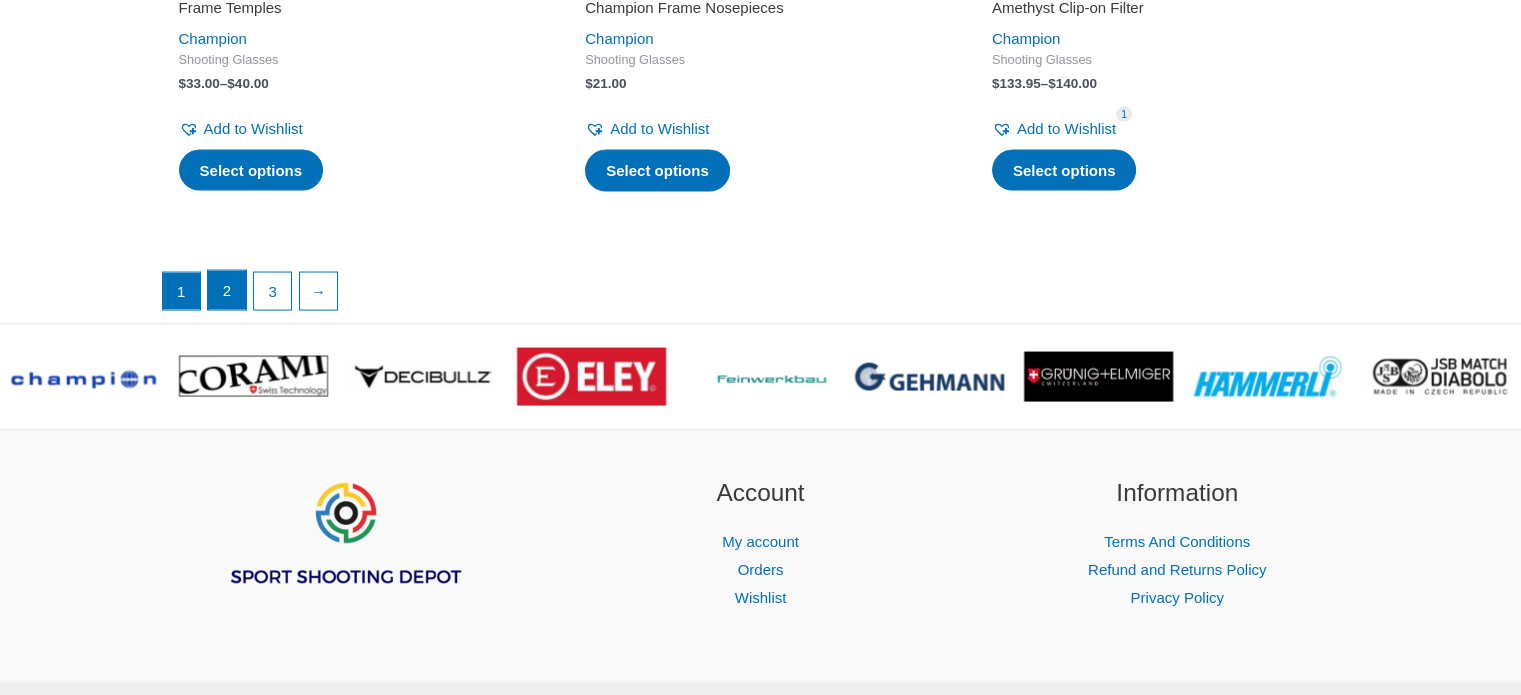 click on "2" at bounding box center (227, 291) 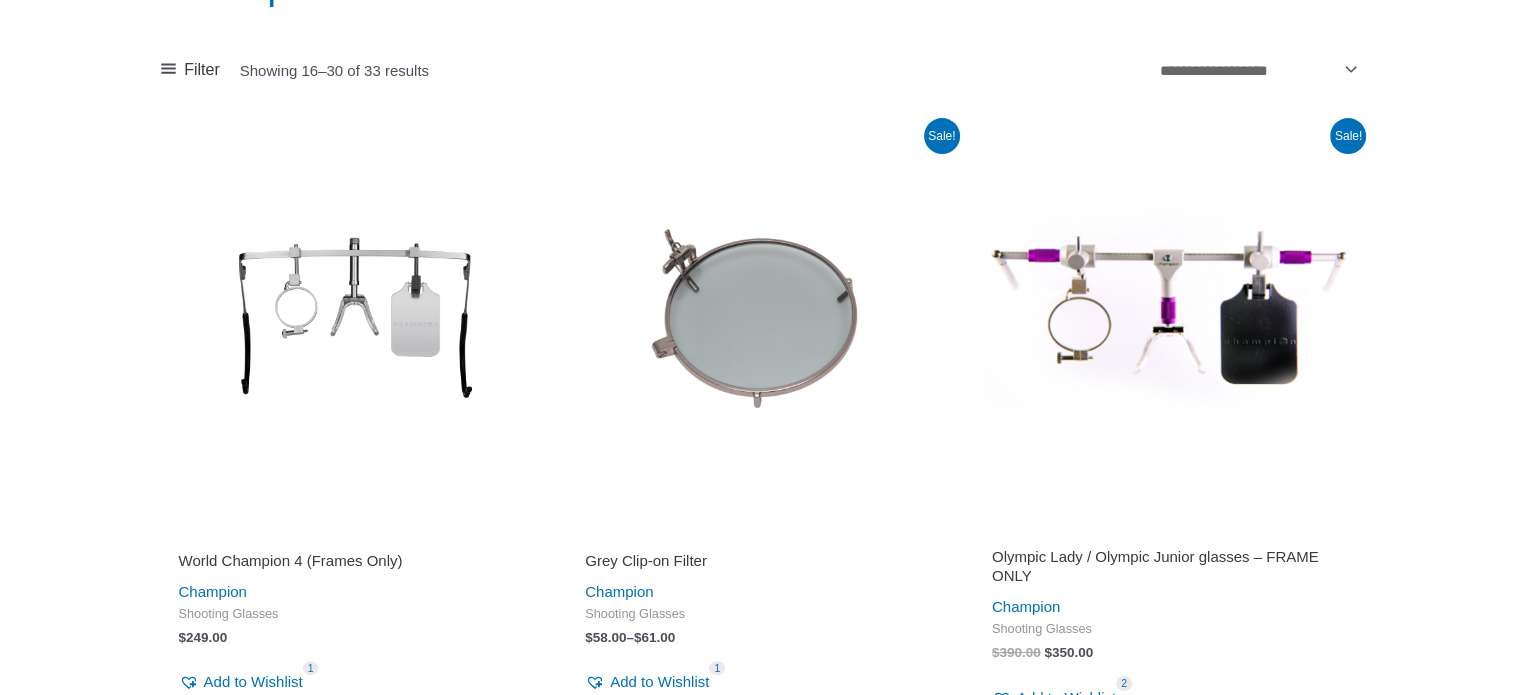 scroll, scrollTop: 400, scrollLeft: 0, axis: vertical 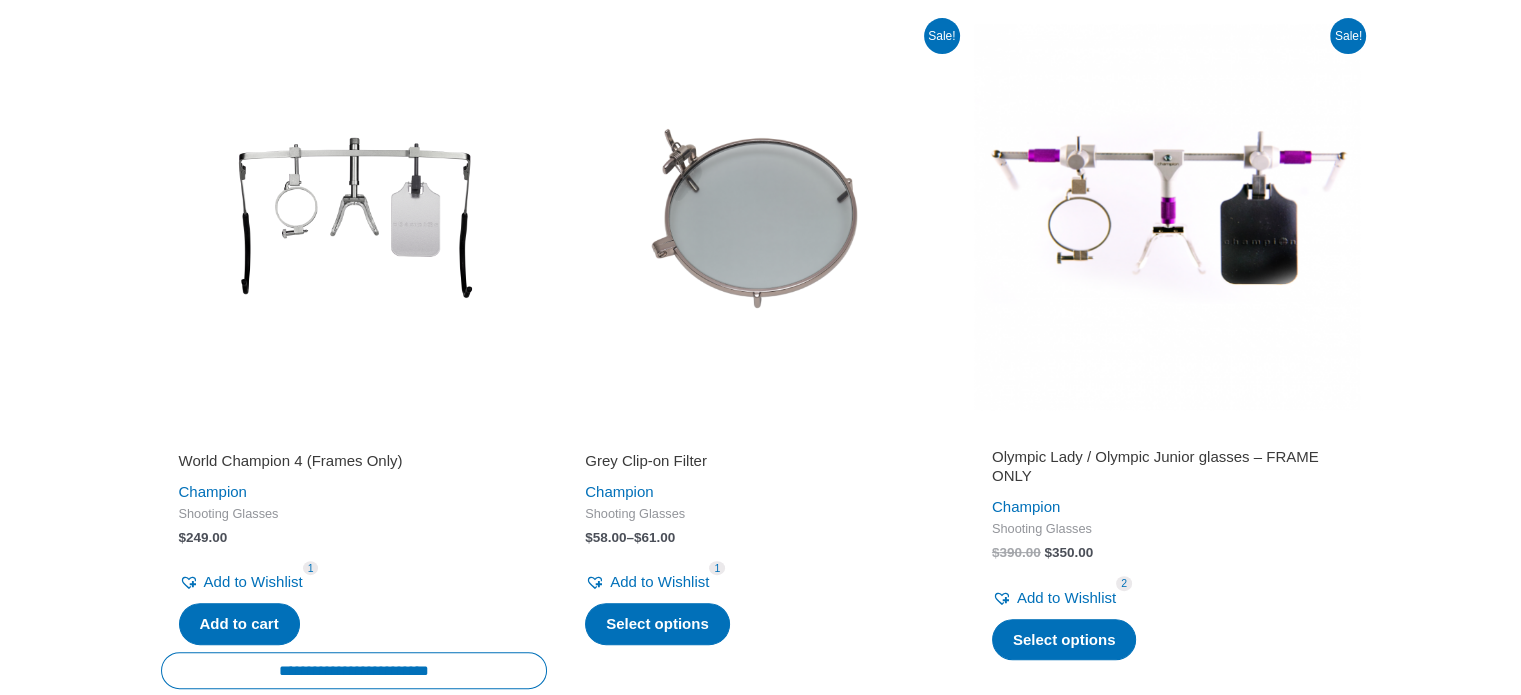 click at bounding box center [1167, 217] 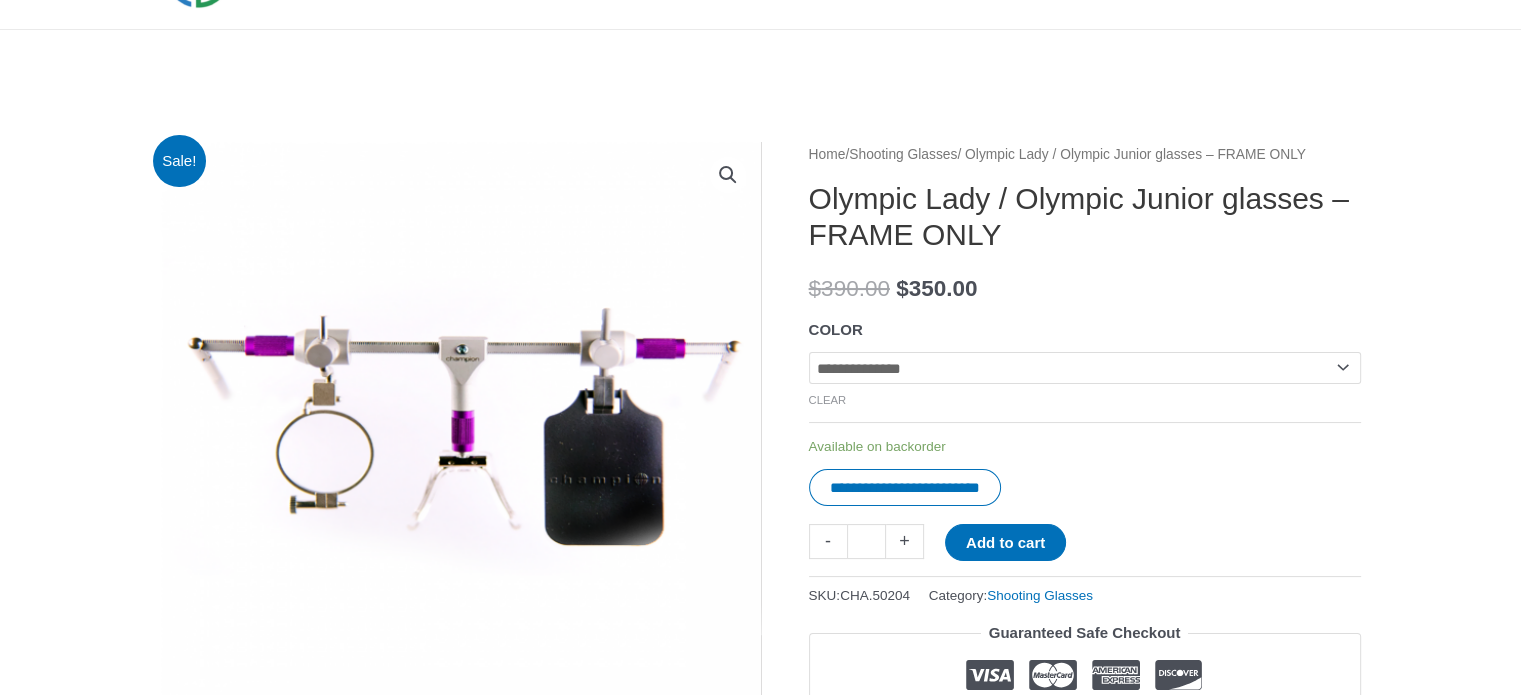 scroll, scrollTop: 300, scrollLeft: 0, axis: vertical 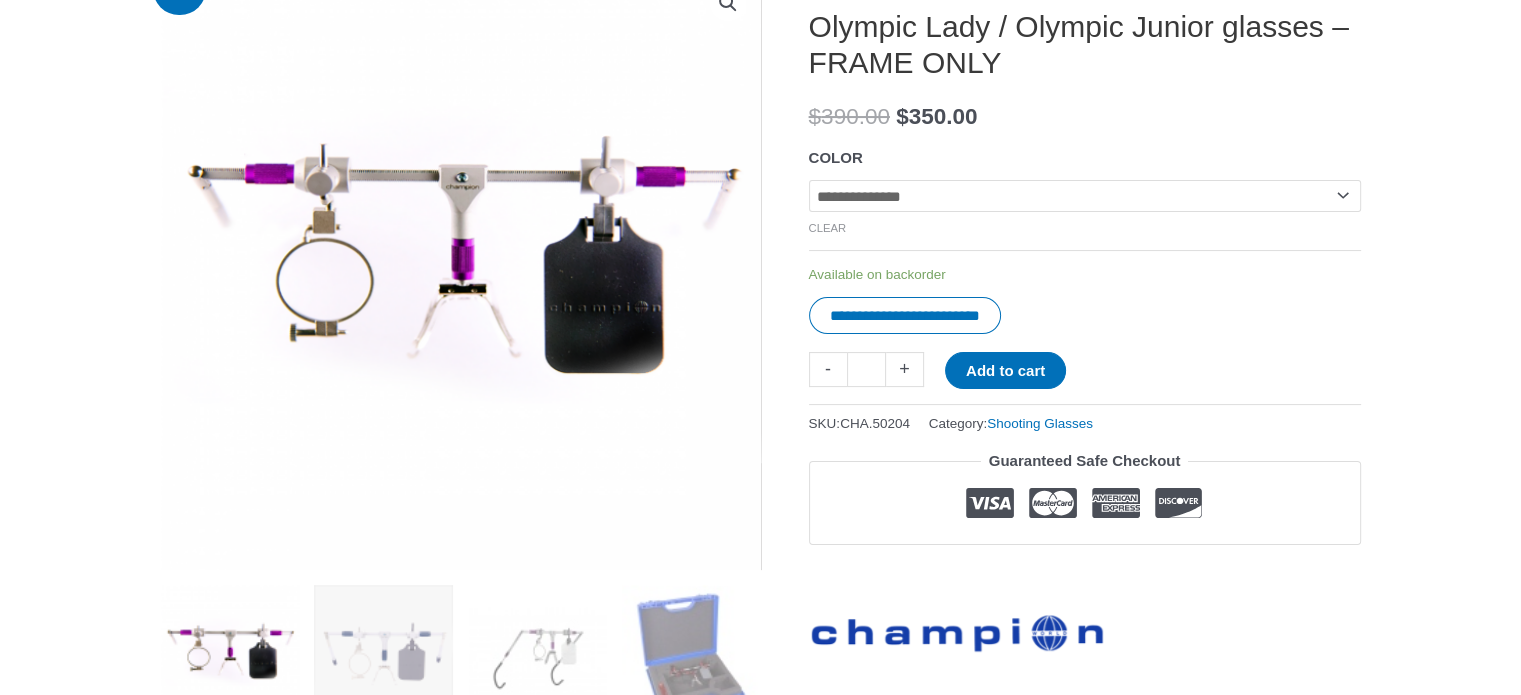click on "**********" 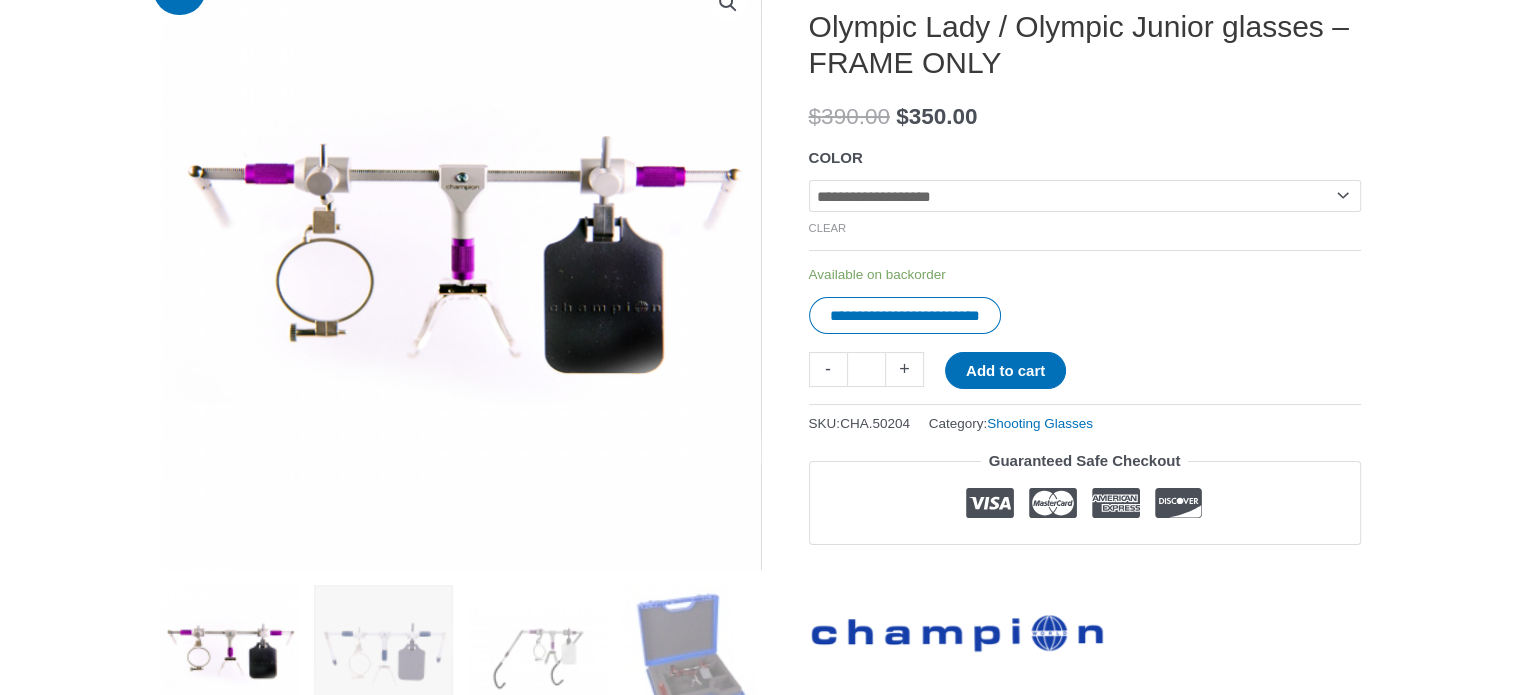click on "**********" 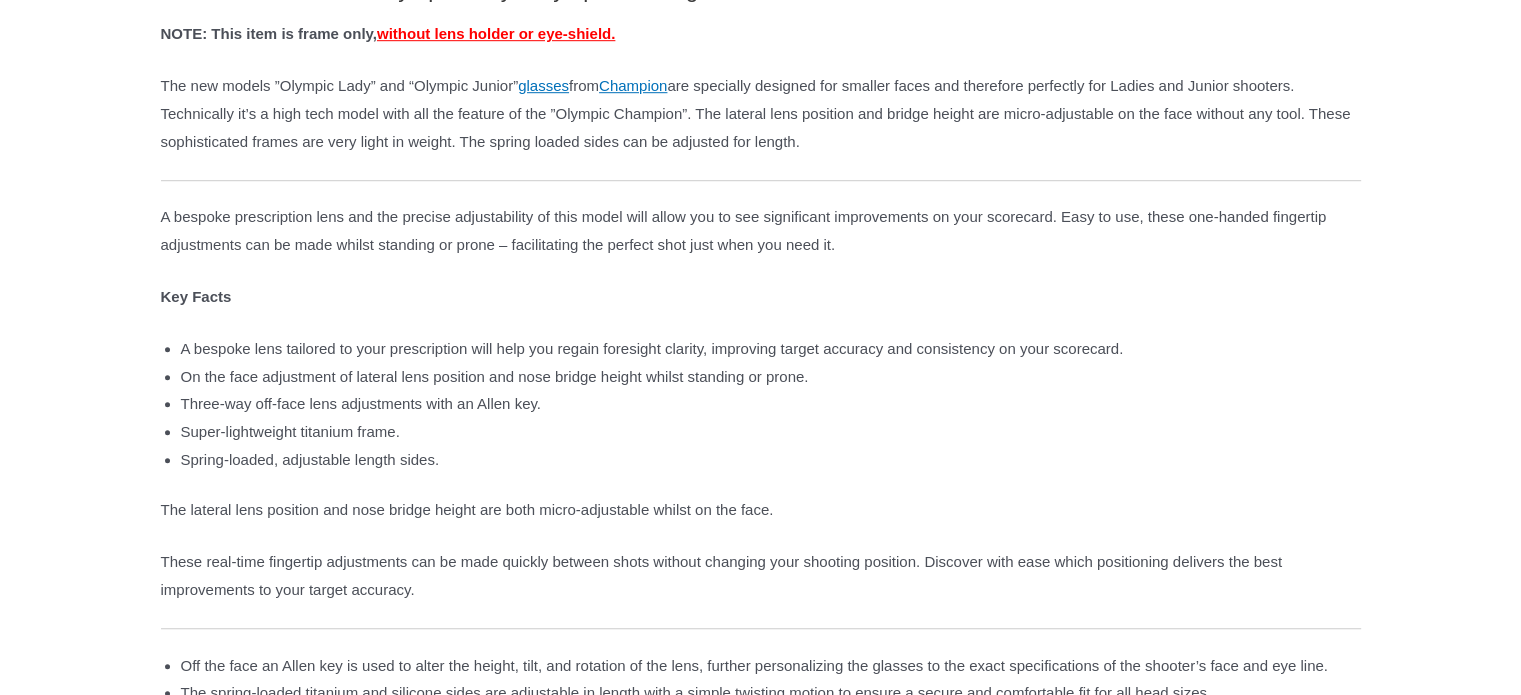 scroll, scrollTop: 1300, scrollLeft: 0, axis: vertical 